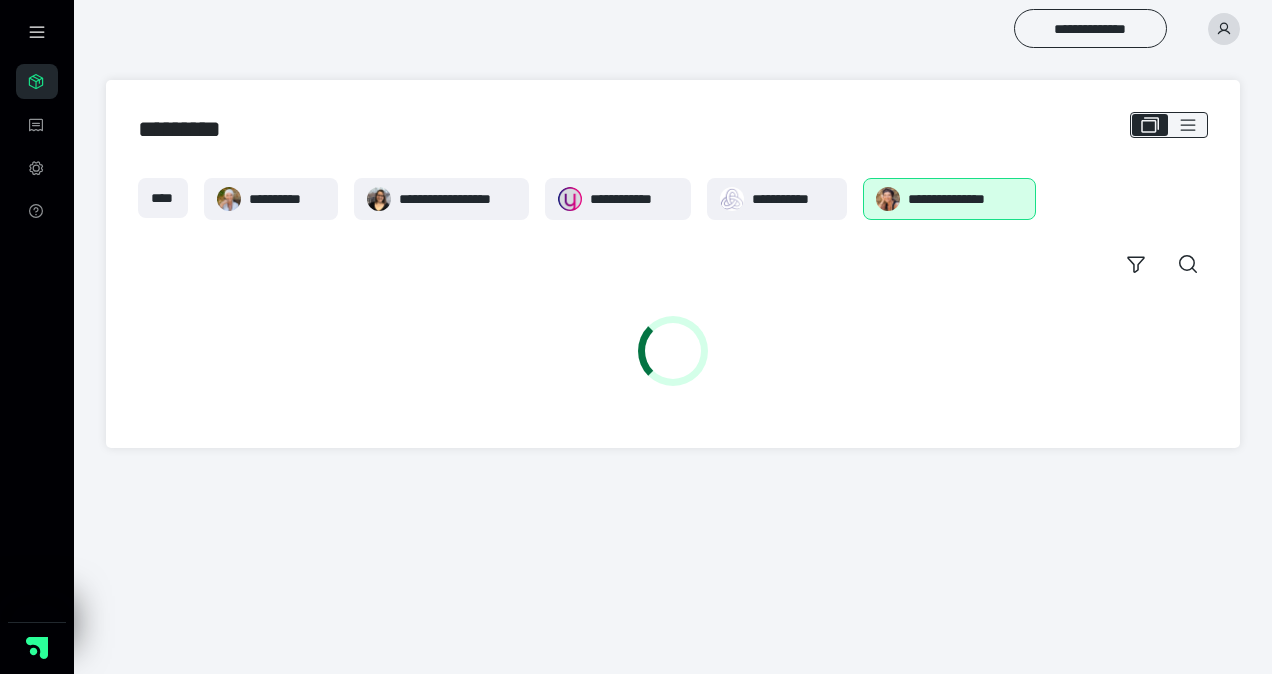 scroll, scrollTop: 0, scrollLeft: 0, axis: both 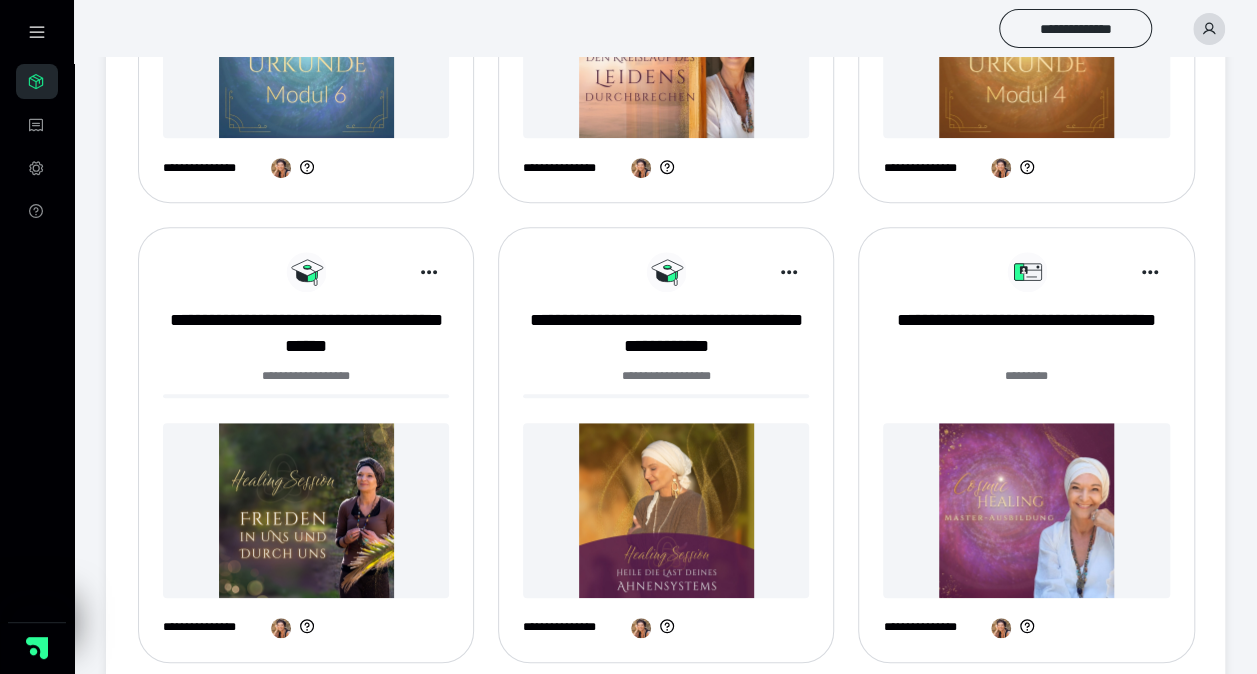 click at bounding box center [1026, 510] 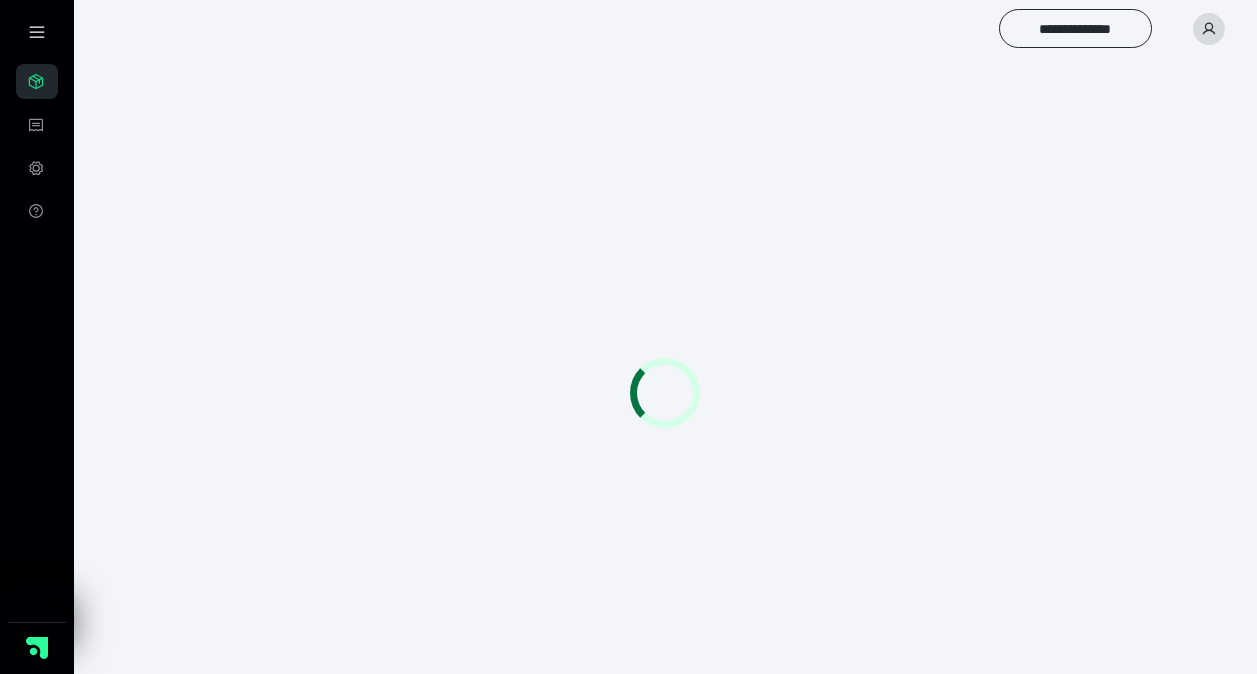 scroll, scrollTop: 0, scrollLeft: 0, axis: both 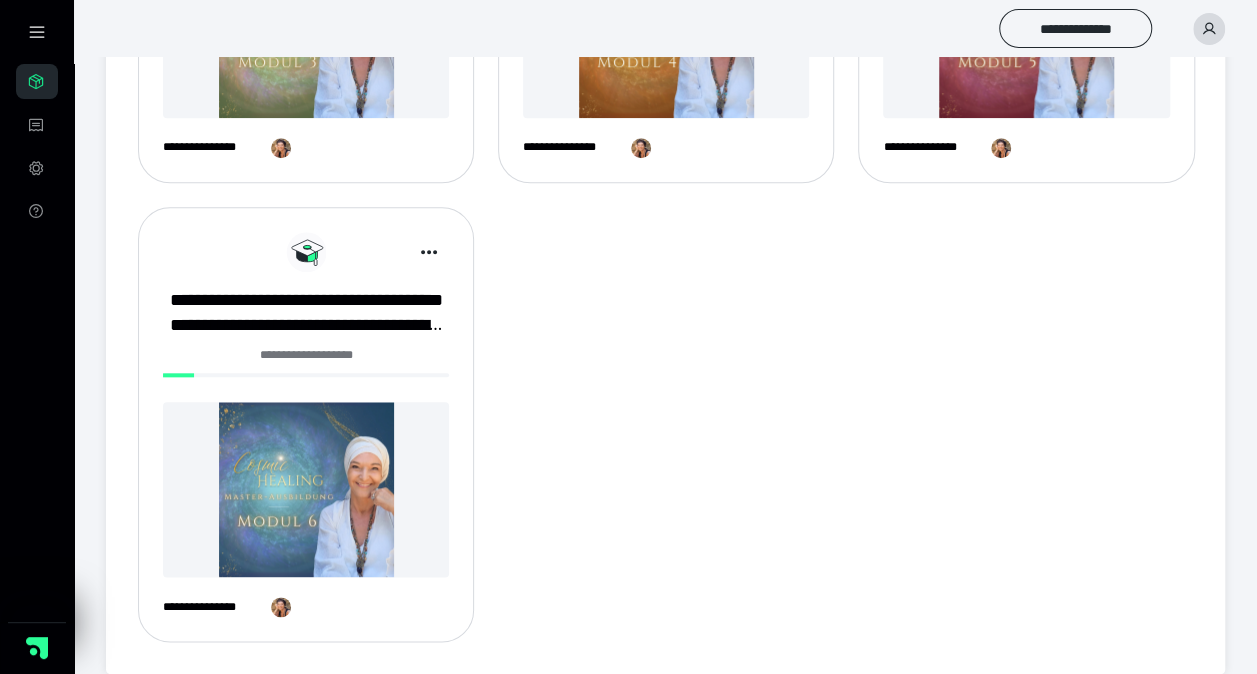 click at bounding box center (306, 489) 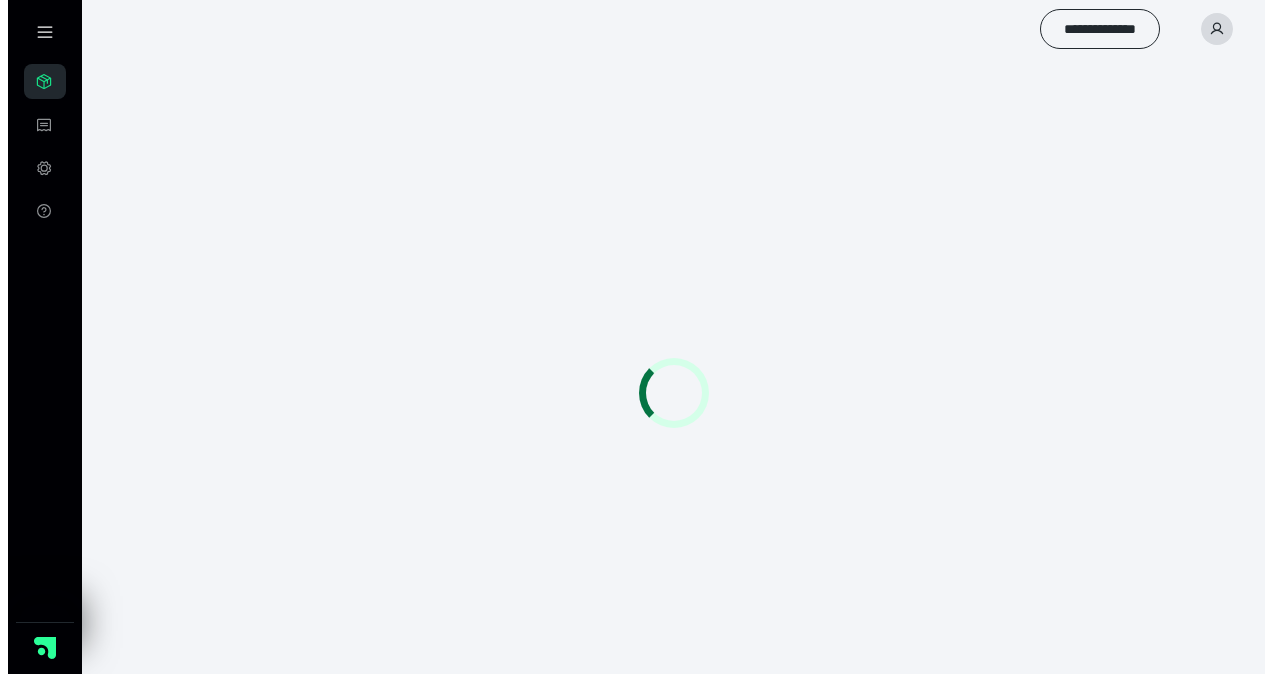 scroll, scrollTop: 0, scrollLeft: 0, axis: both 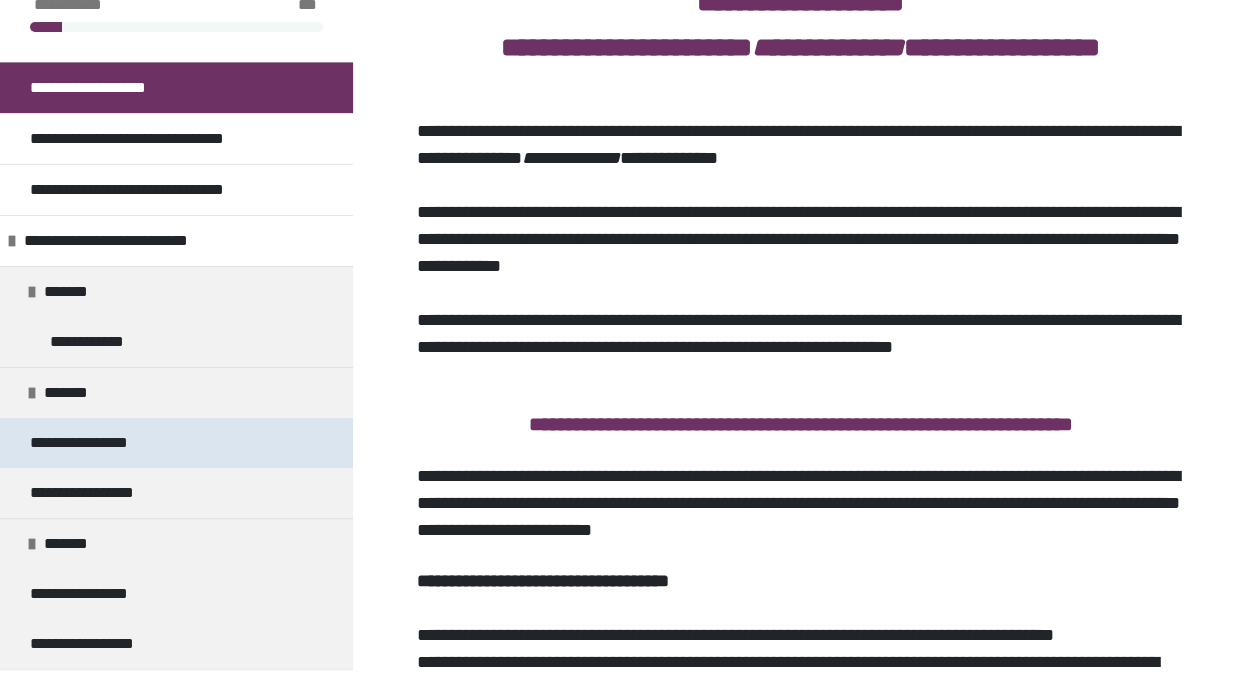 click on "**********" at bounding box center (94, 443) 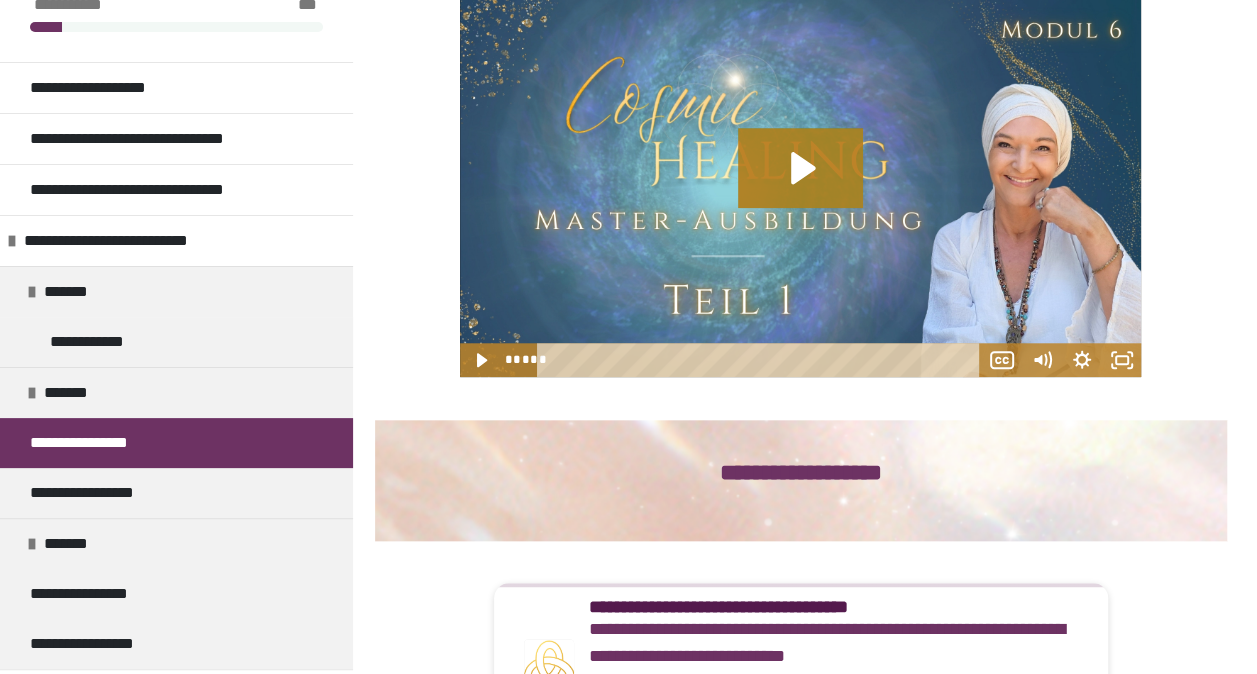 scroll, scrollTop: 783, scrollLeft: 0, axis: vertical 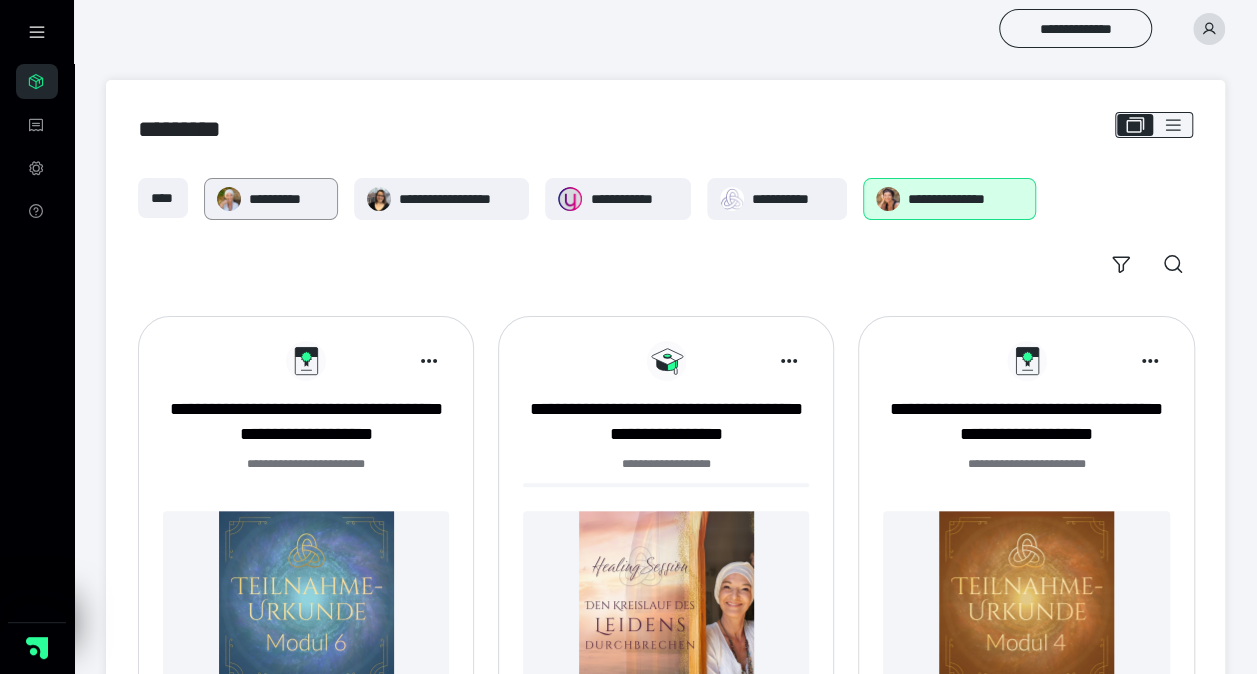 click on "**********" at bounding box center (287, 199) 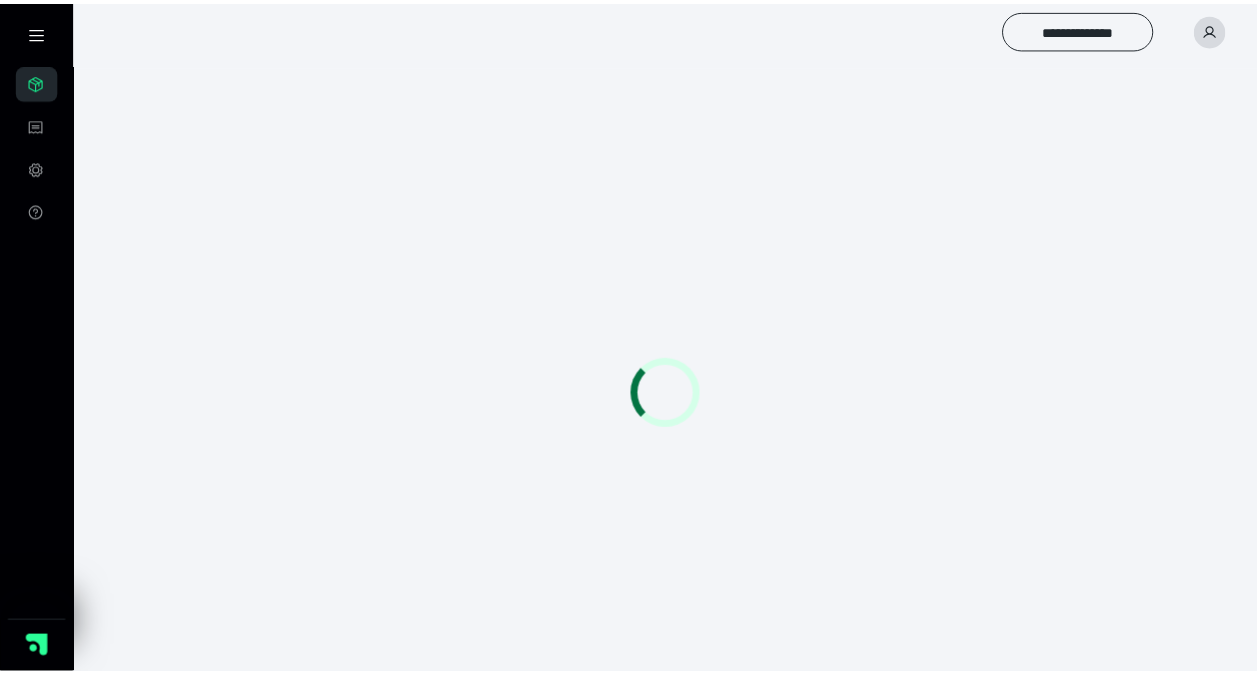 scroll, scrollTop: 0, scrollLeft: 0, axis: both 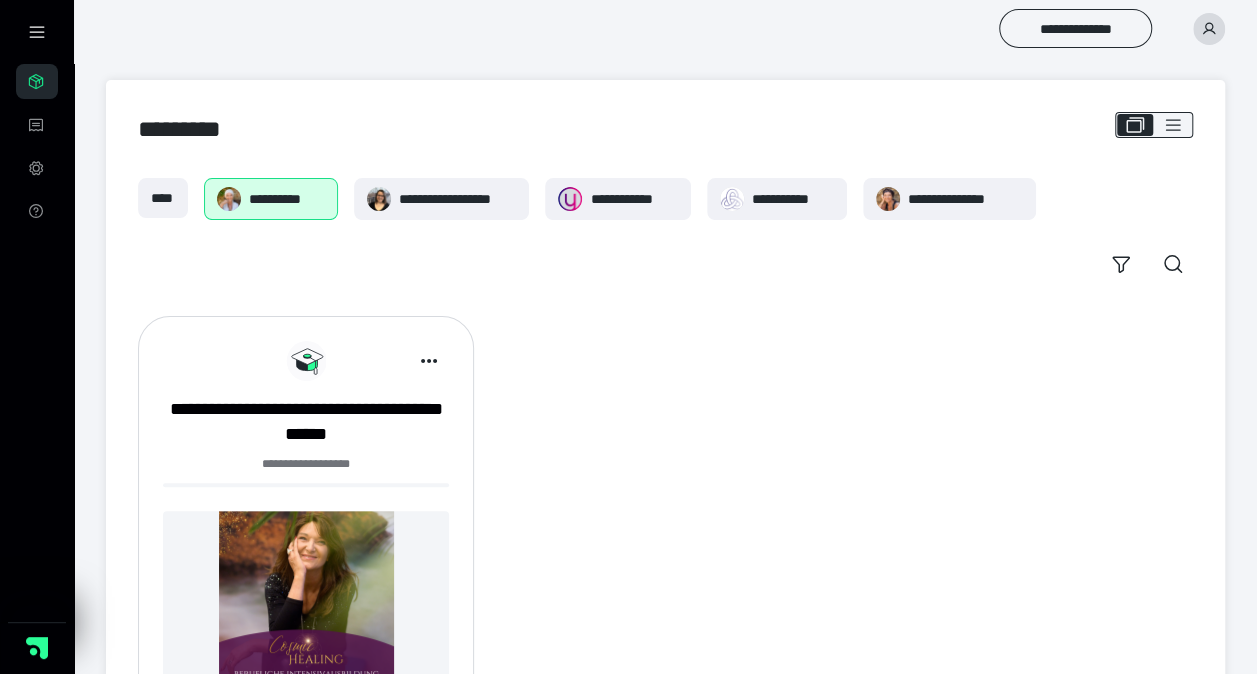click at bounding box center (306, 598) 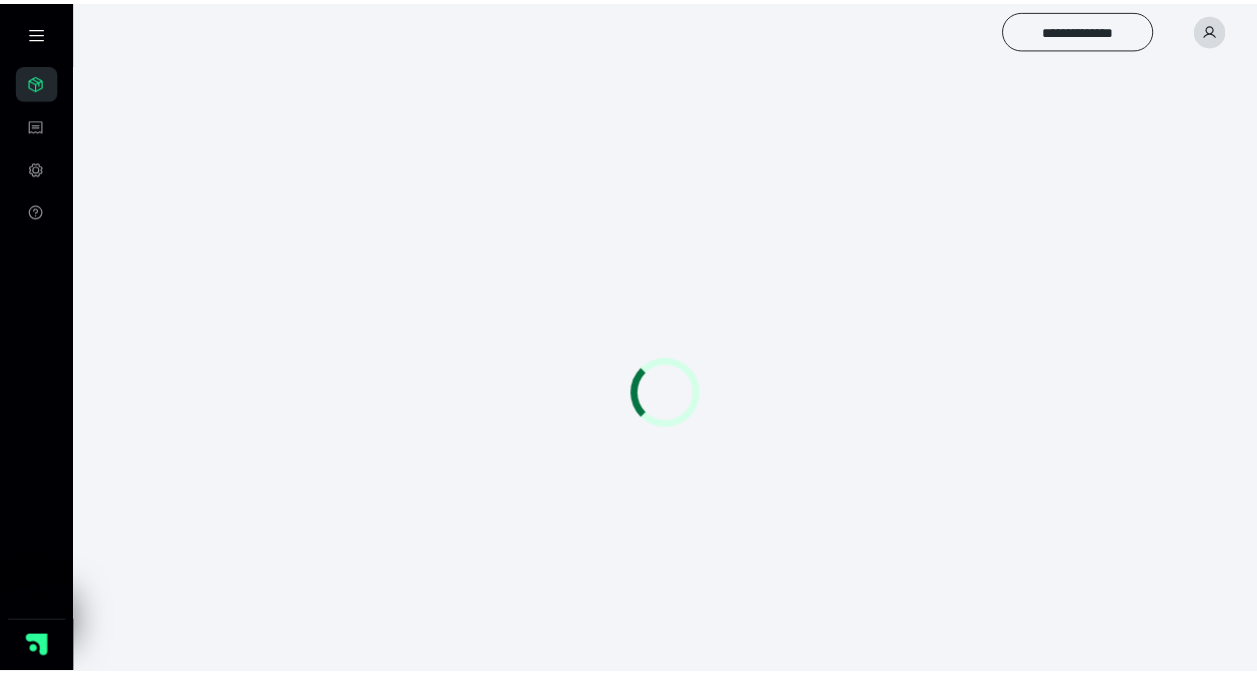 scroll, scrollTop: 0, scrollLeft: 0, axis: both 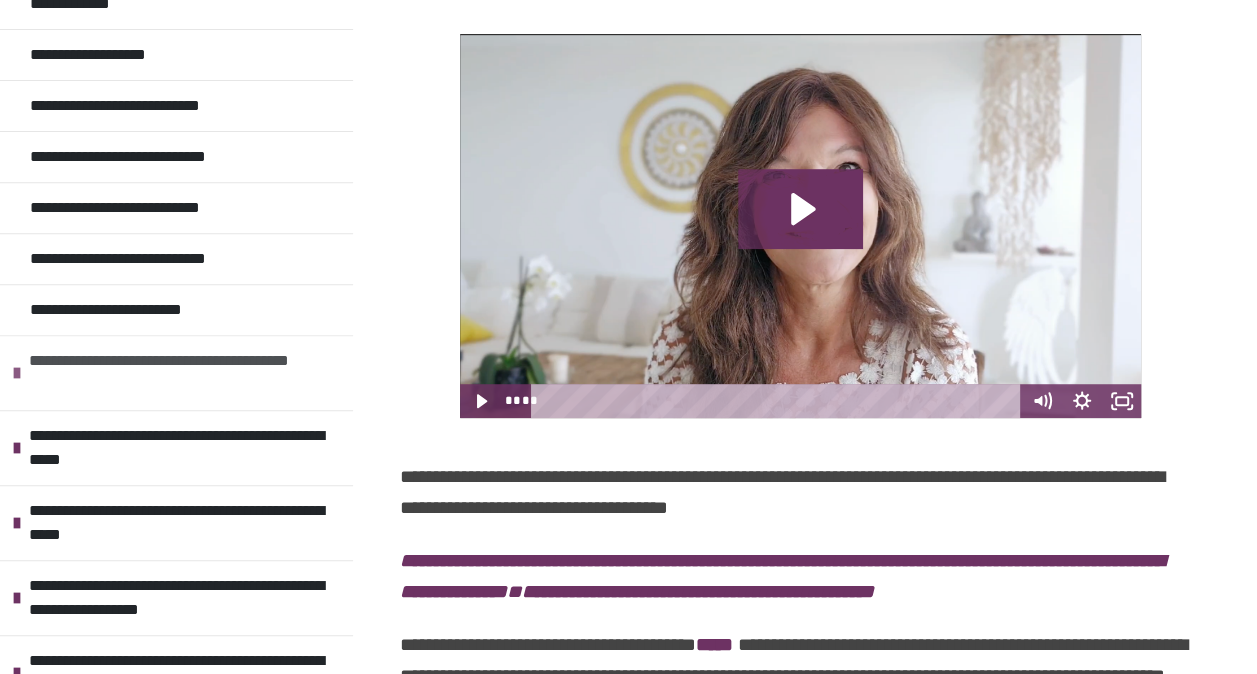 click on "**********" at bounding box center (178, 373) 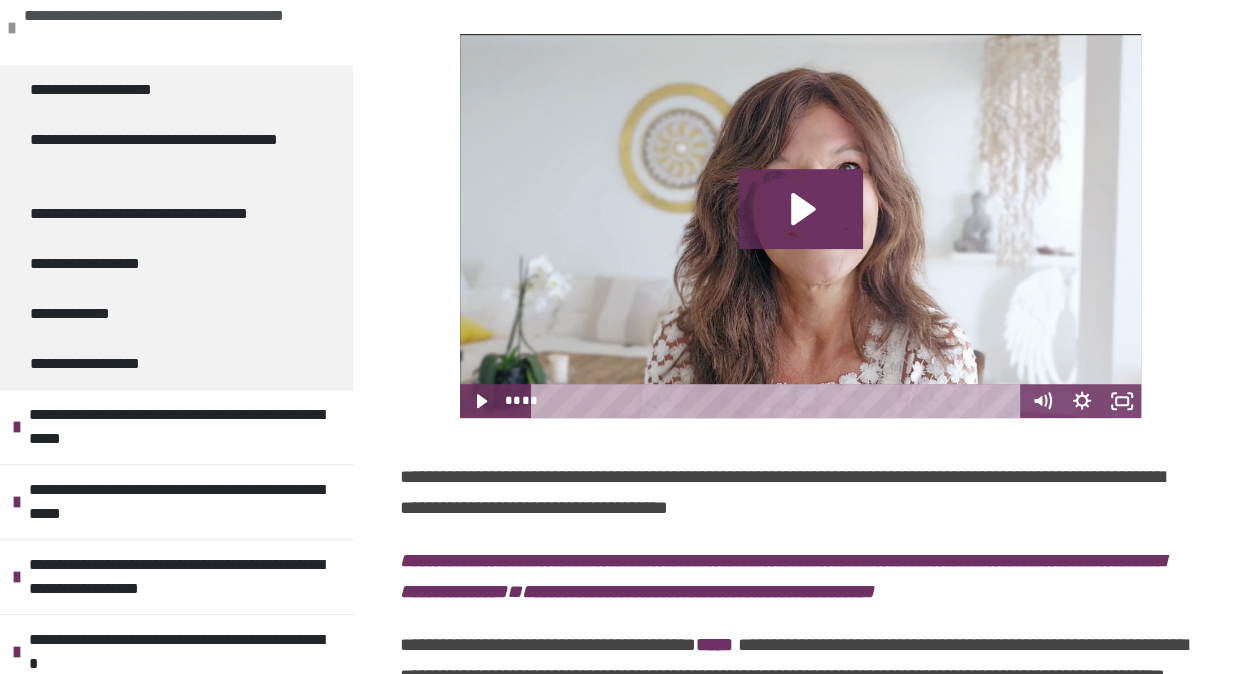 scroll, scrollTop: 732, scrollLeft: 0, axis: vertical 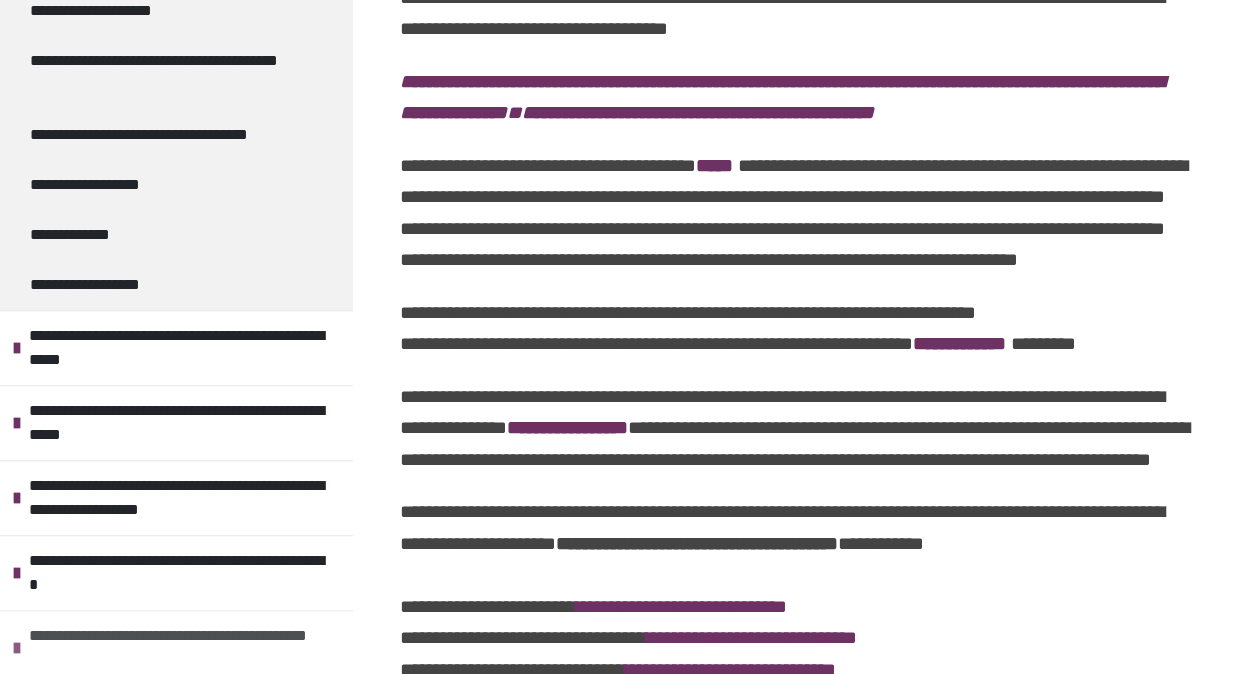 click on "**********" at bounding box center (178, 648) 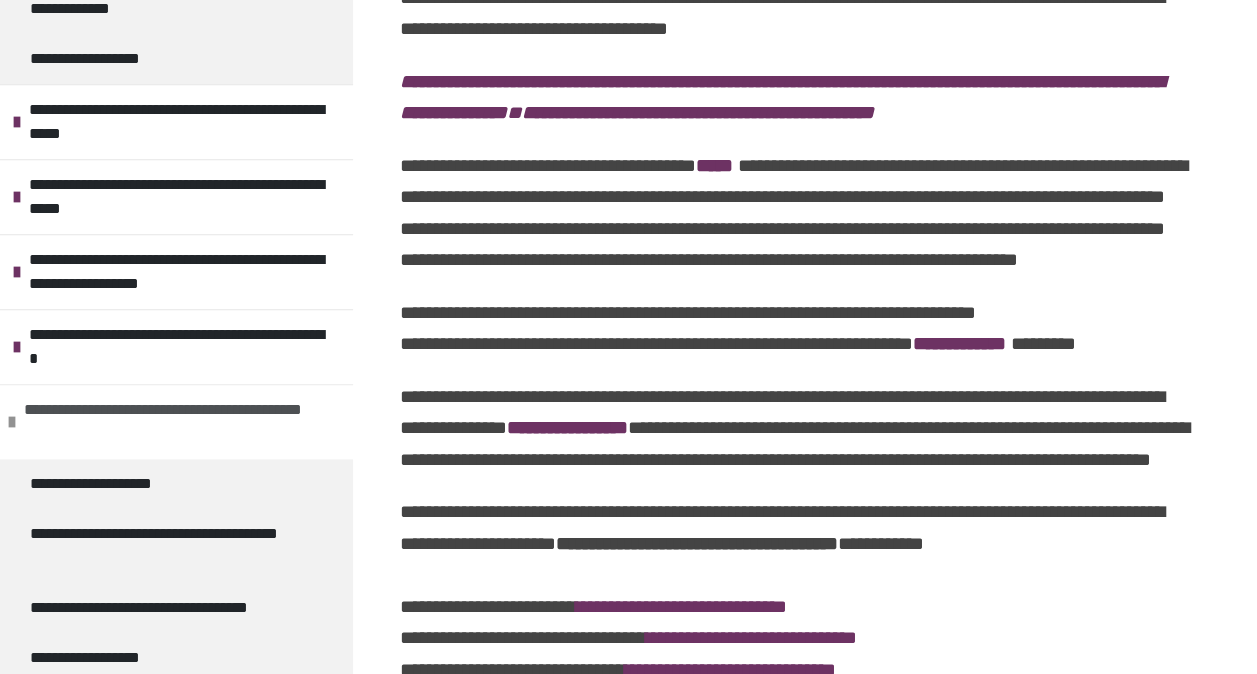 scroll, scrollTop: 1006, scrollLeft: 0, axis: vertical 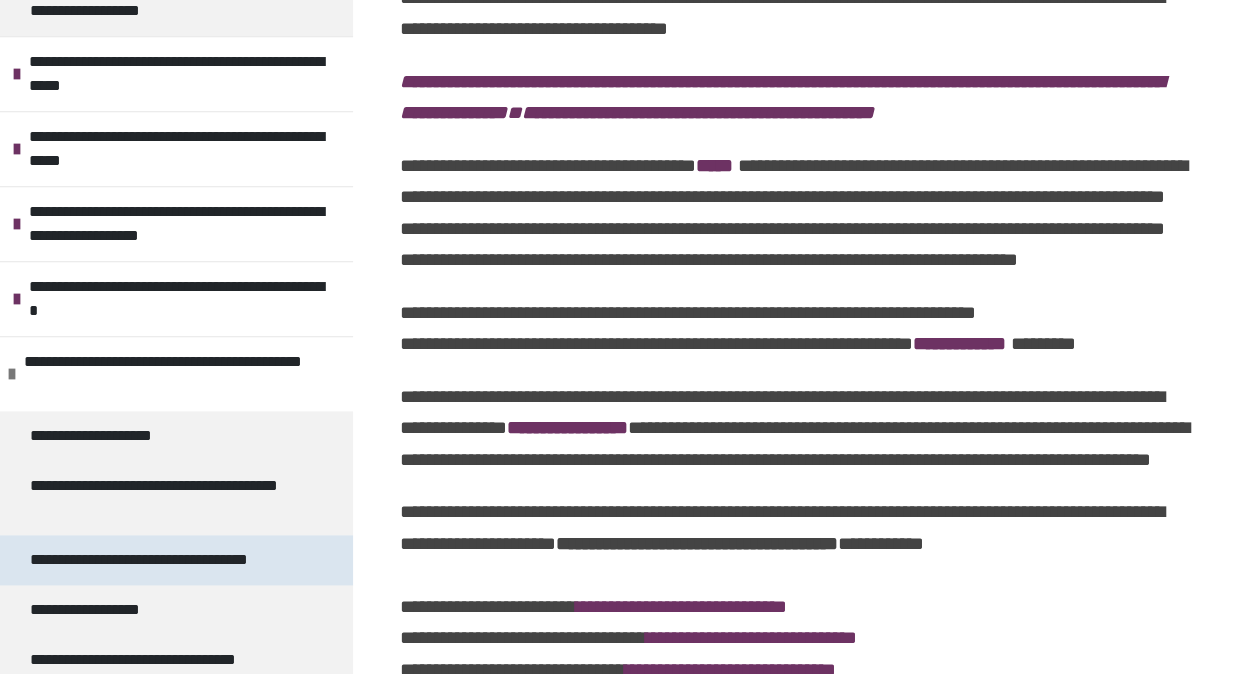 click on "**********" at bounding box center (159, 560) 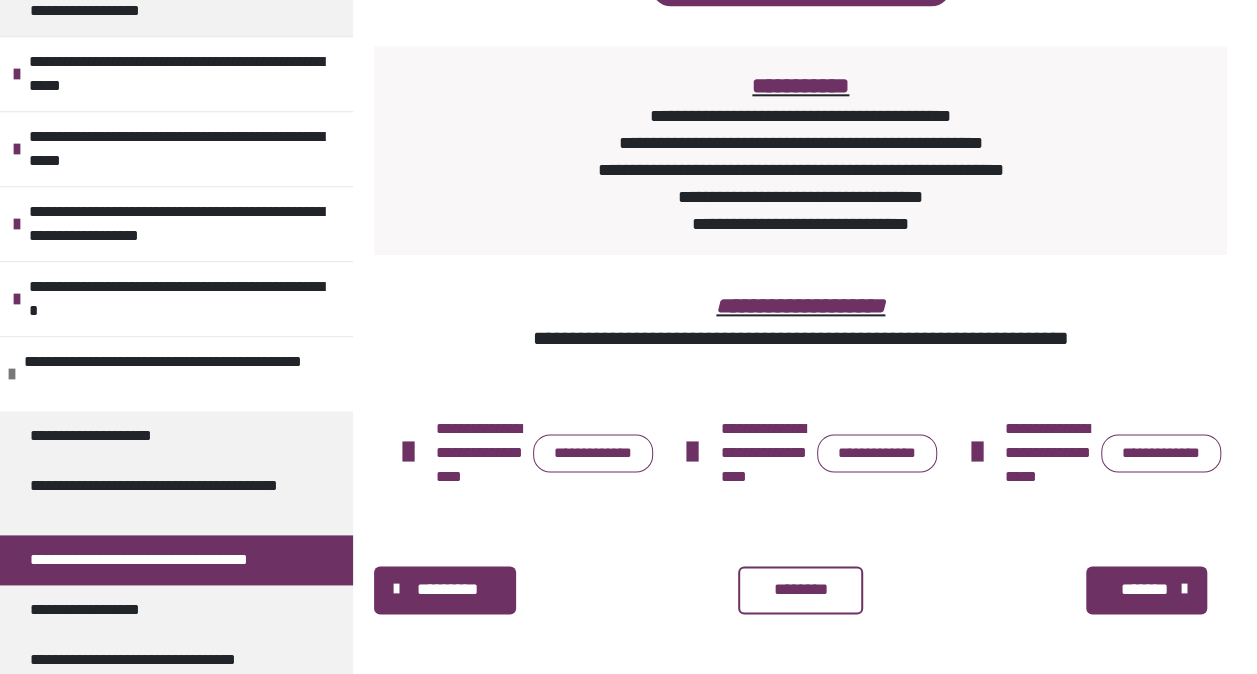 scroll, scrollTop: 4927, scrollLeft: 0, axis: vertical 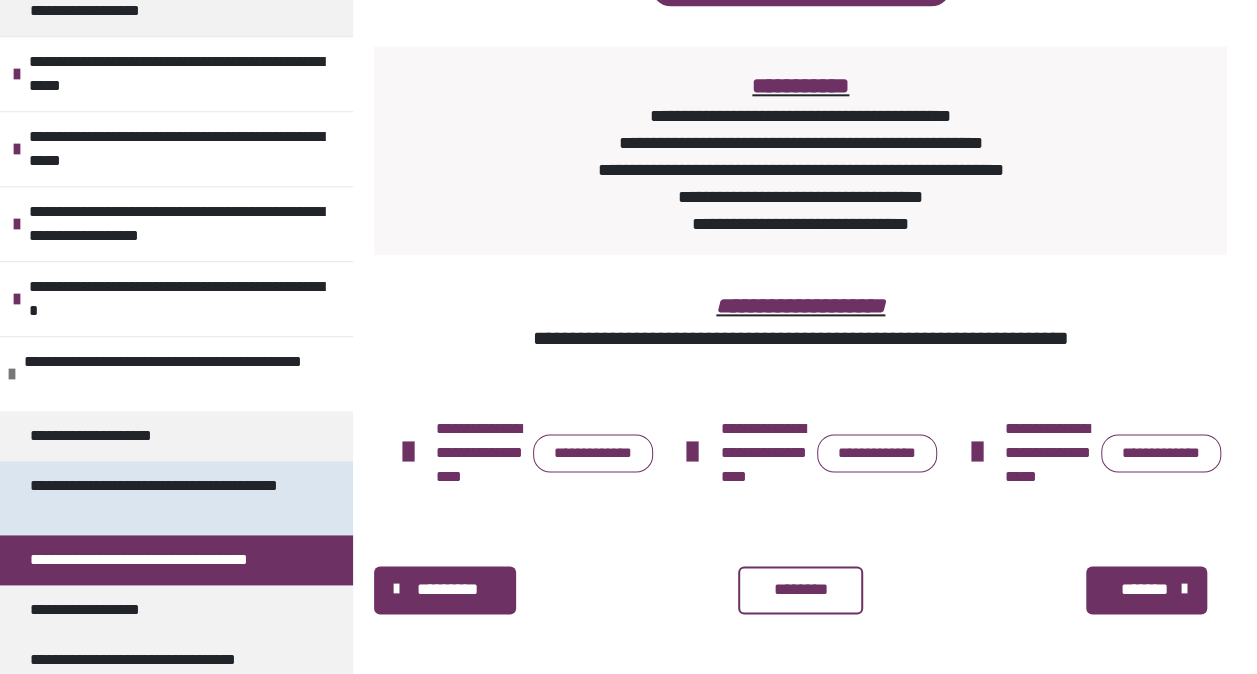 click on "**********" at bounding box center (161, 498) 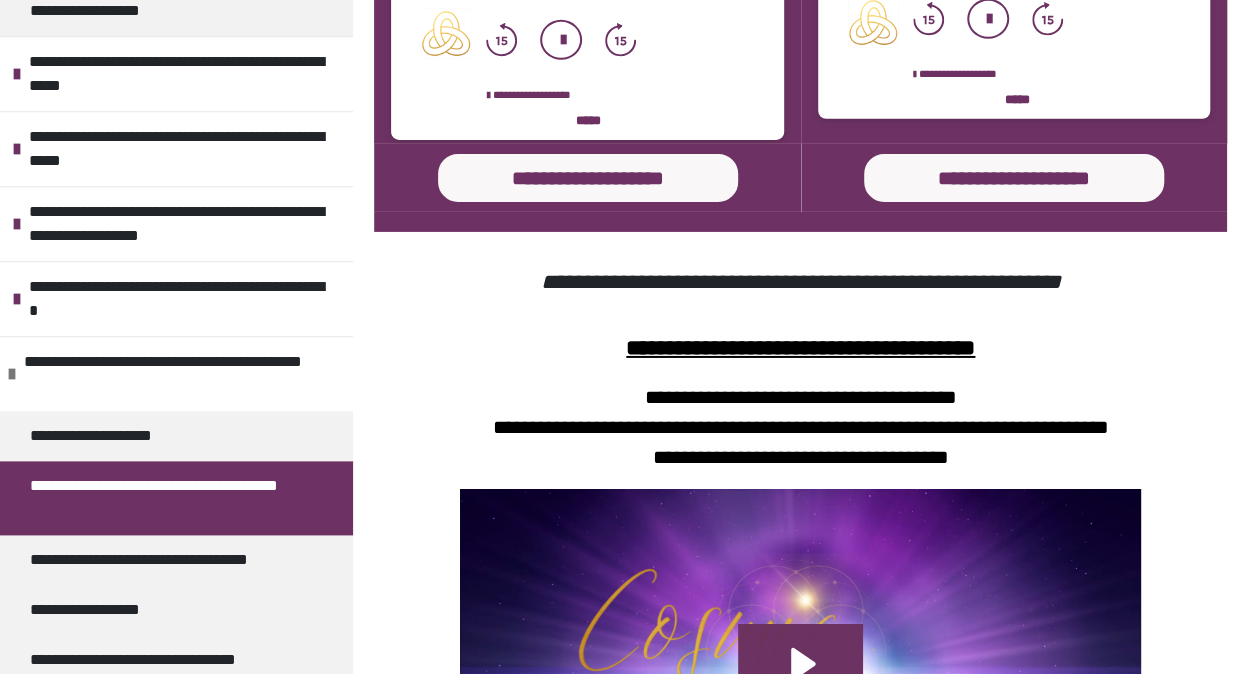 scroll, scrollTop: 3175, scrollLeft: 0, axis: vertical 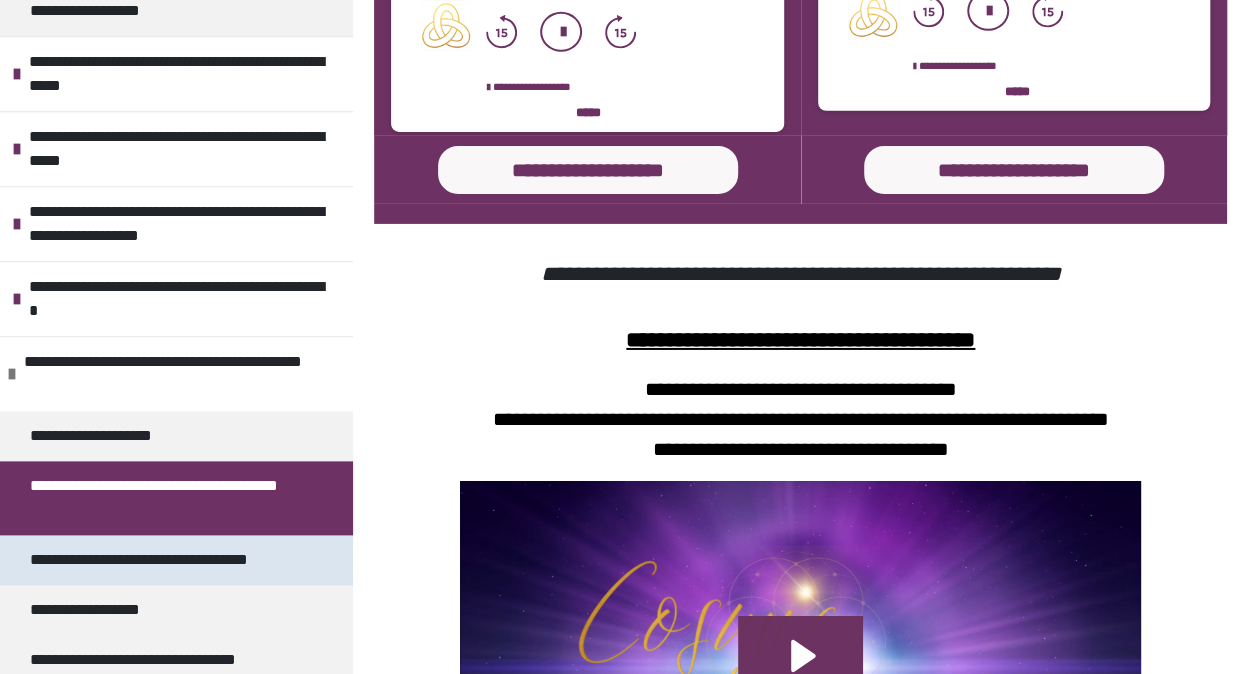 click on "**********" at bounding box center (159, 560) 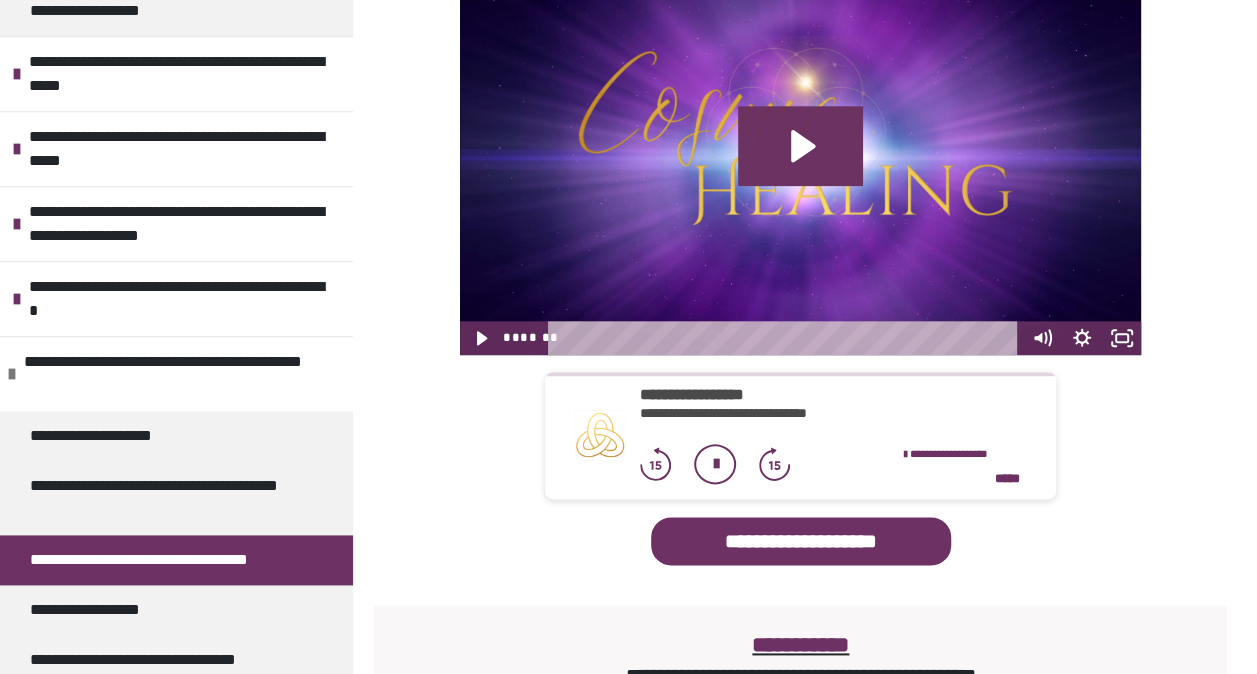 scroll, scrollTop: 950, scrollLeft: 0, axis: vertical 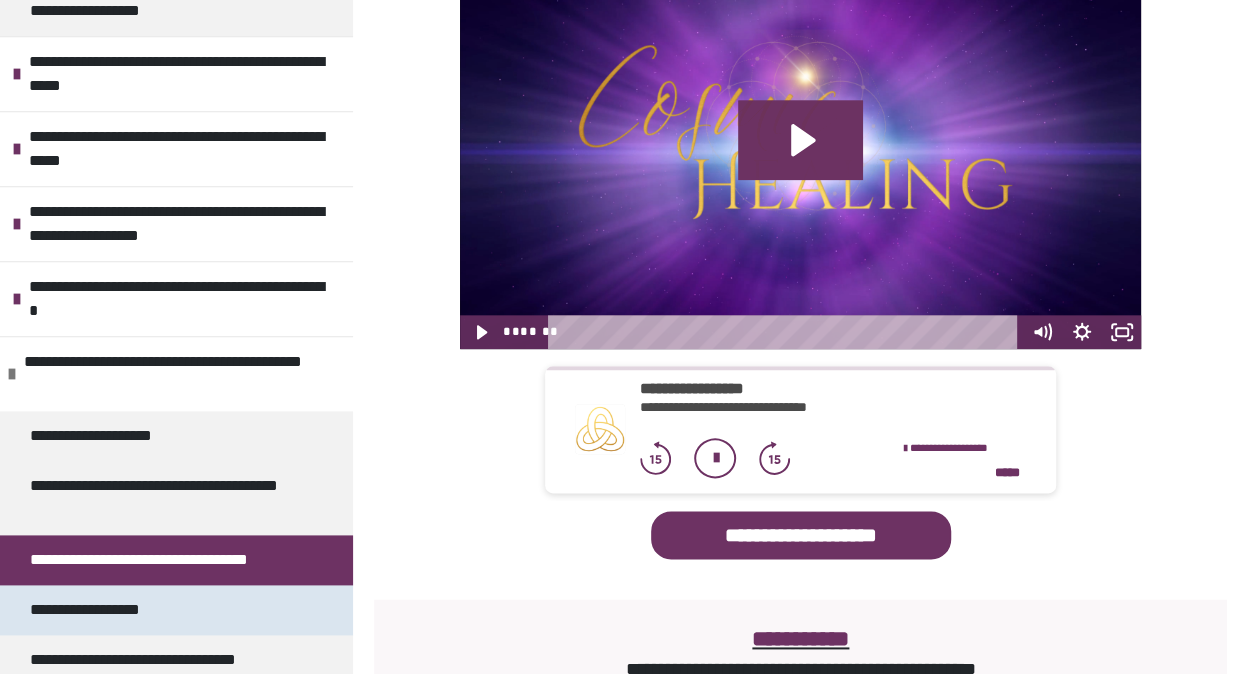 click on "**********" at bounding box center (96, 610) 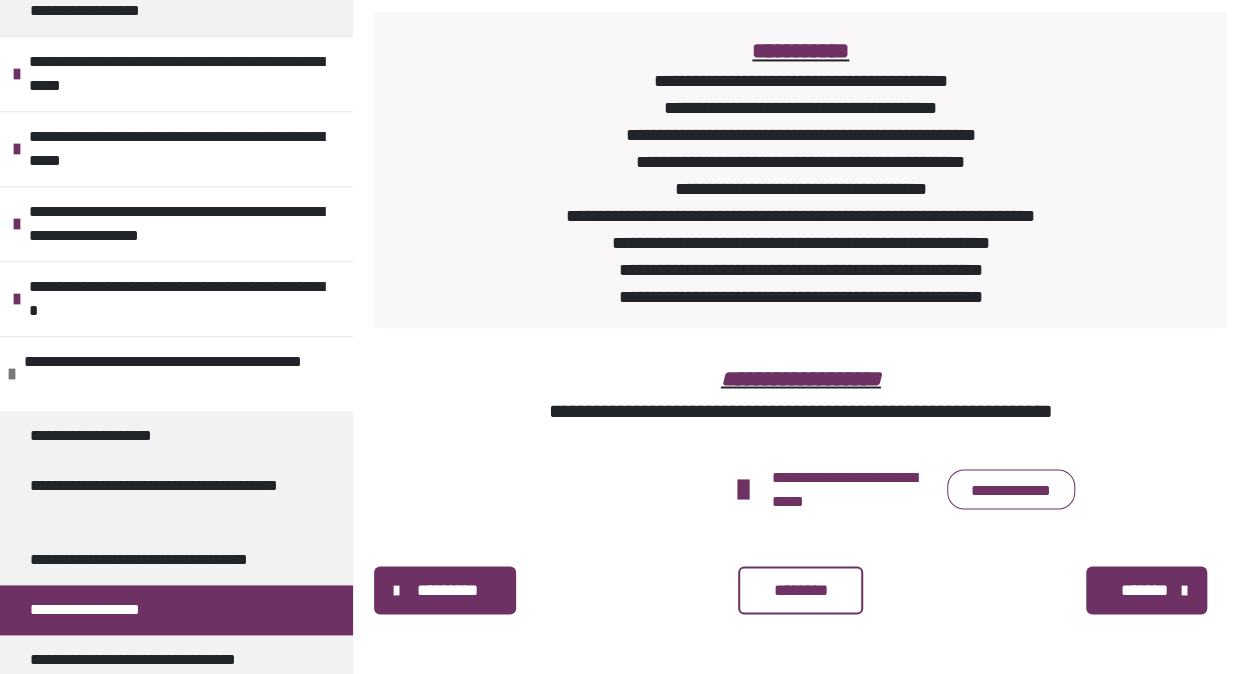 click on "**********" at bounding box center [800, 489] 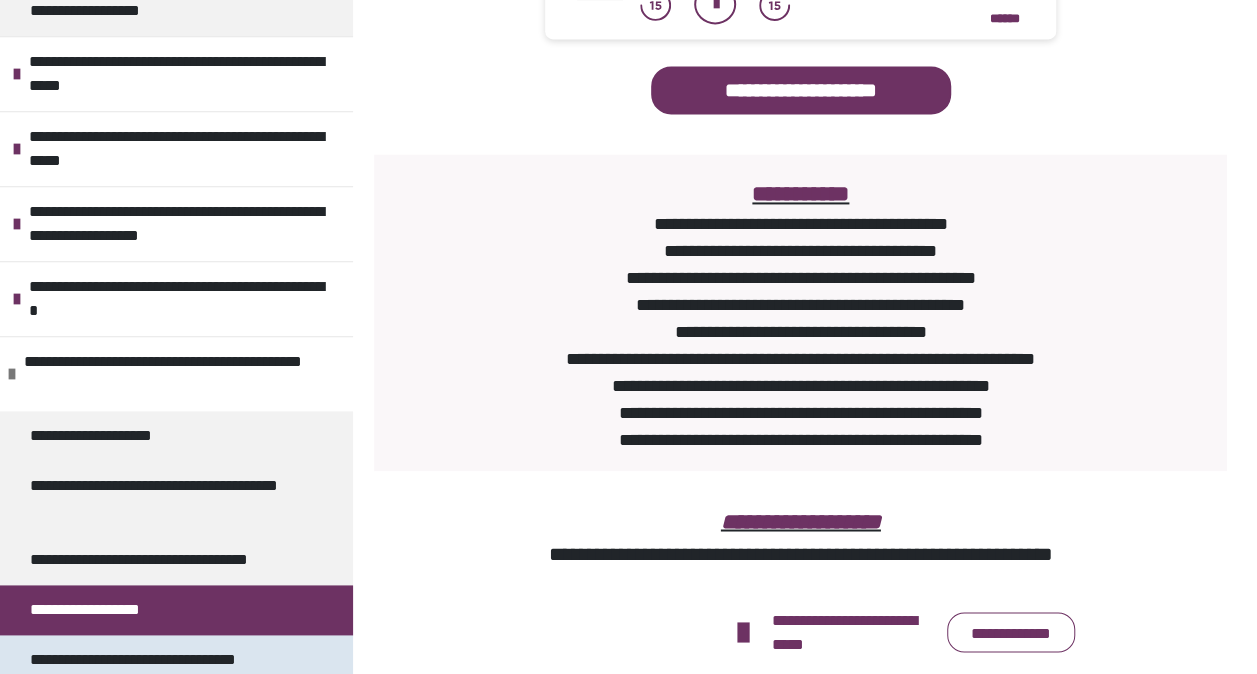 click on "**********" at bounding box center [160, 660] 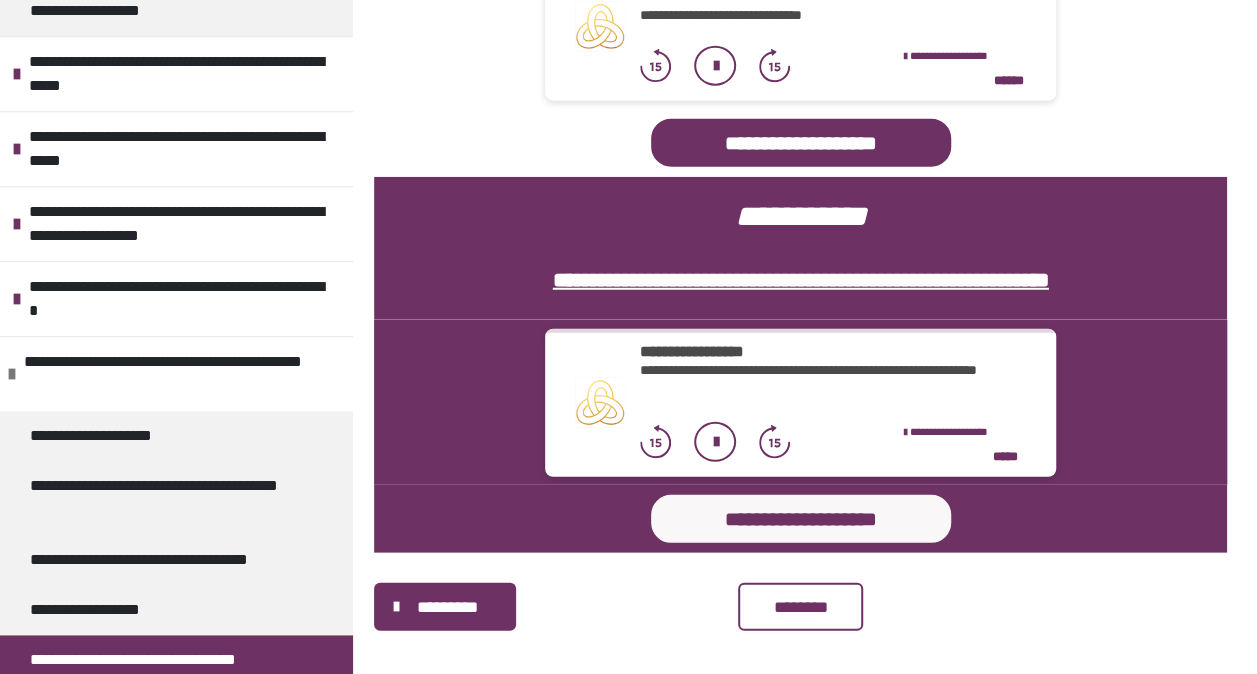 scroll, scrollTop: 2564, scrollLeft: 0, axis: vertical 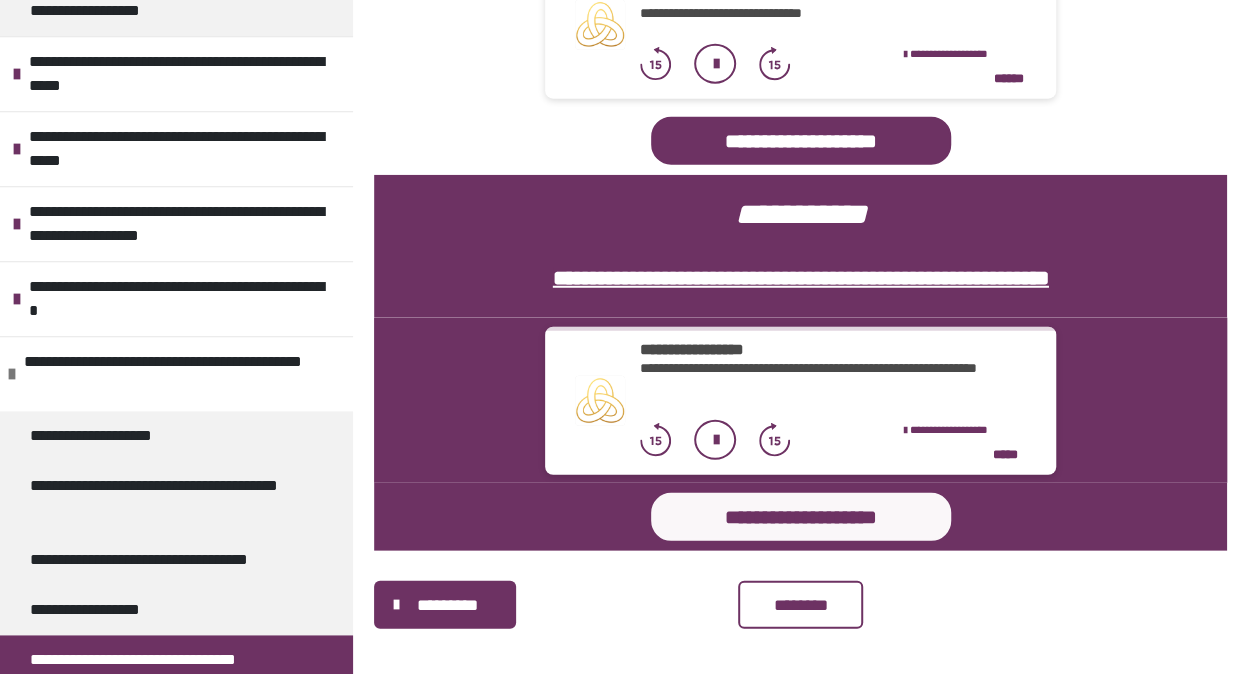 click at bounding box center [715, 440] 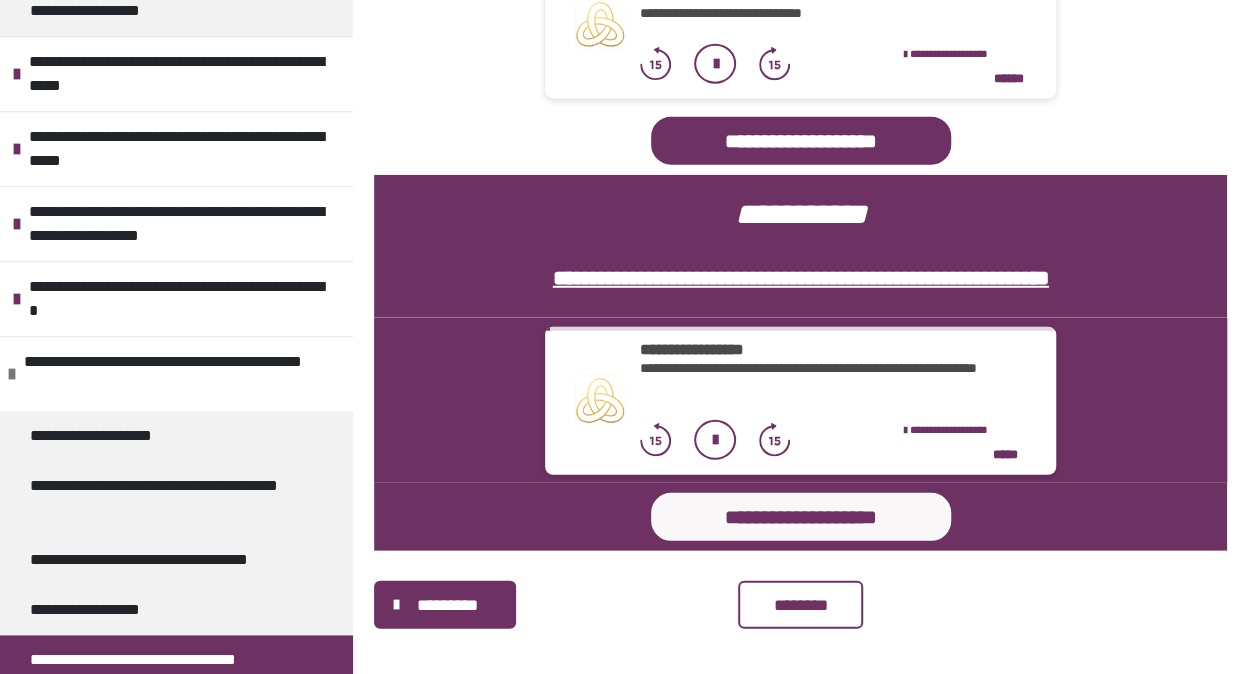 click on "********* ******** *******" at bounding box center (800, 605) 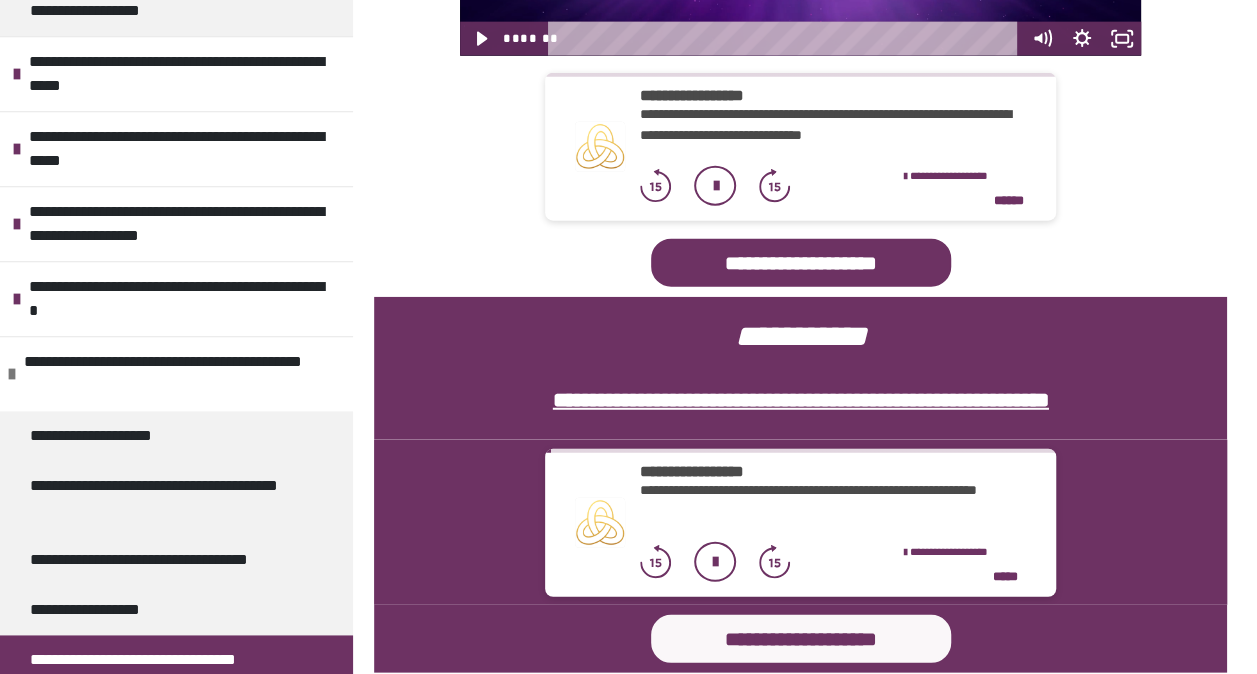 scroll, scrollTop: 2435, scrollLeft: 0, axis: vertical 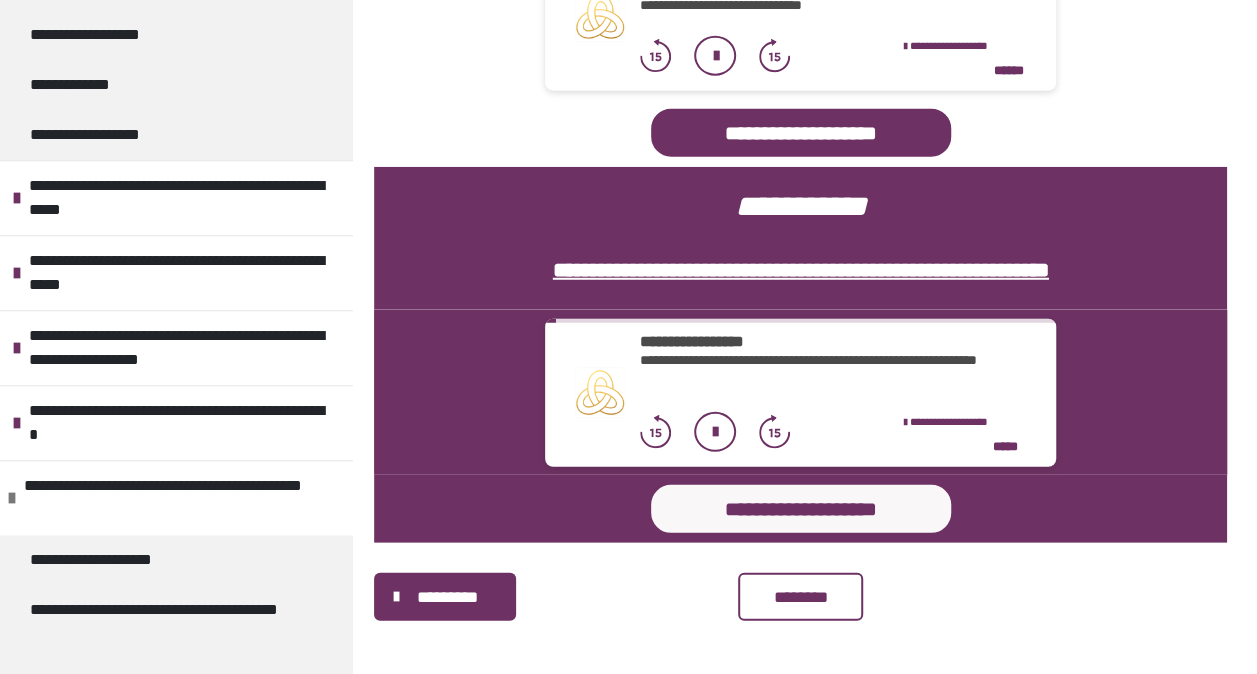 click 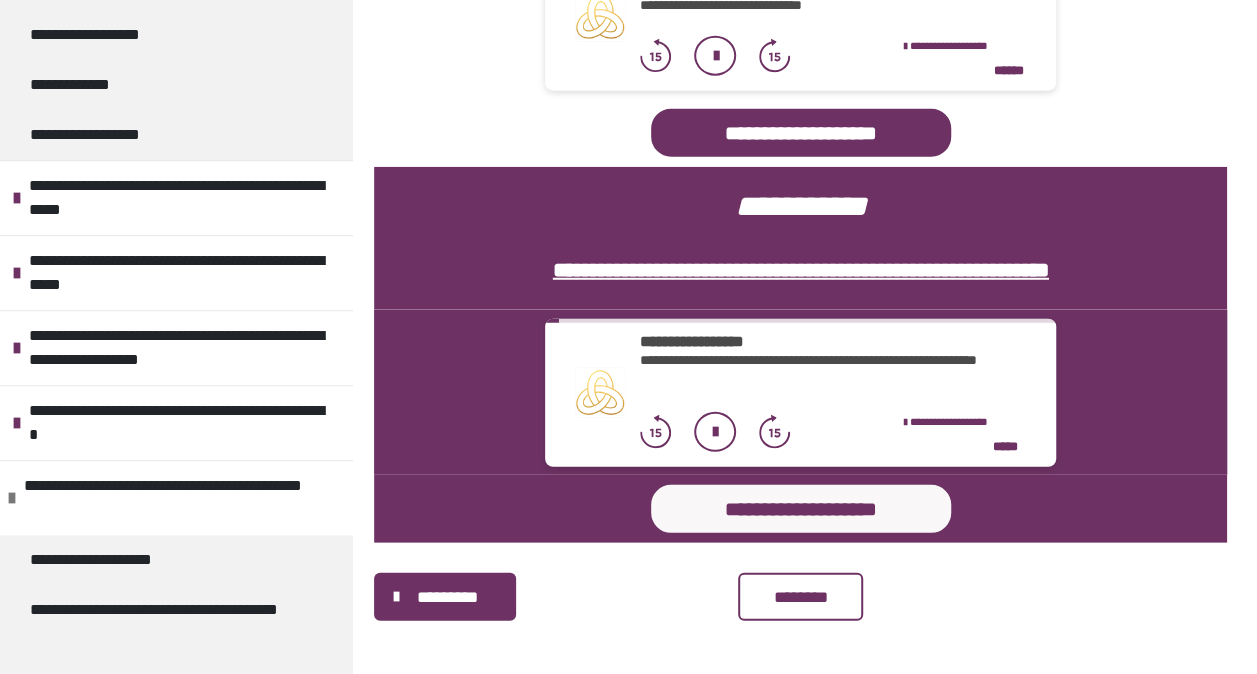 click 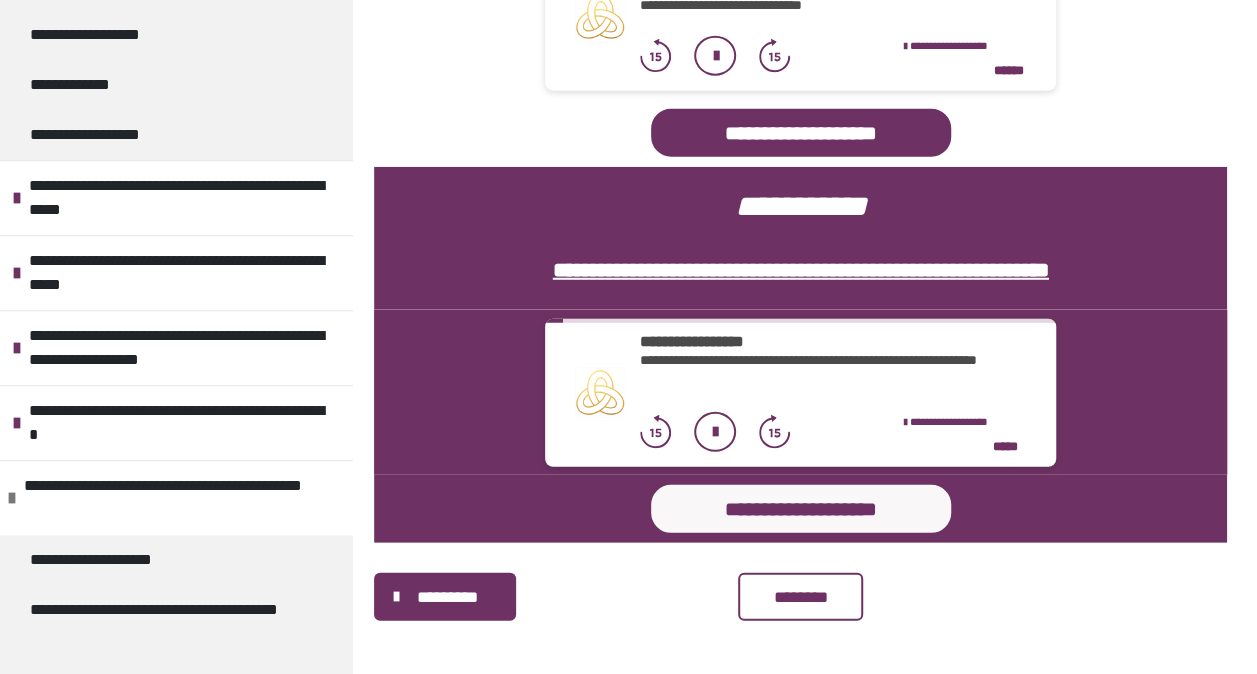 click 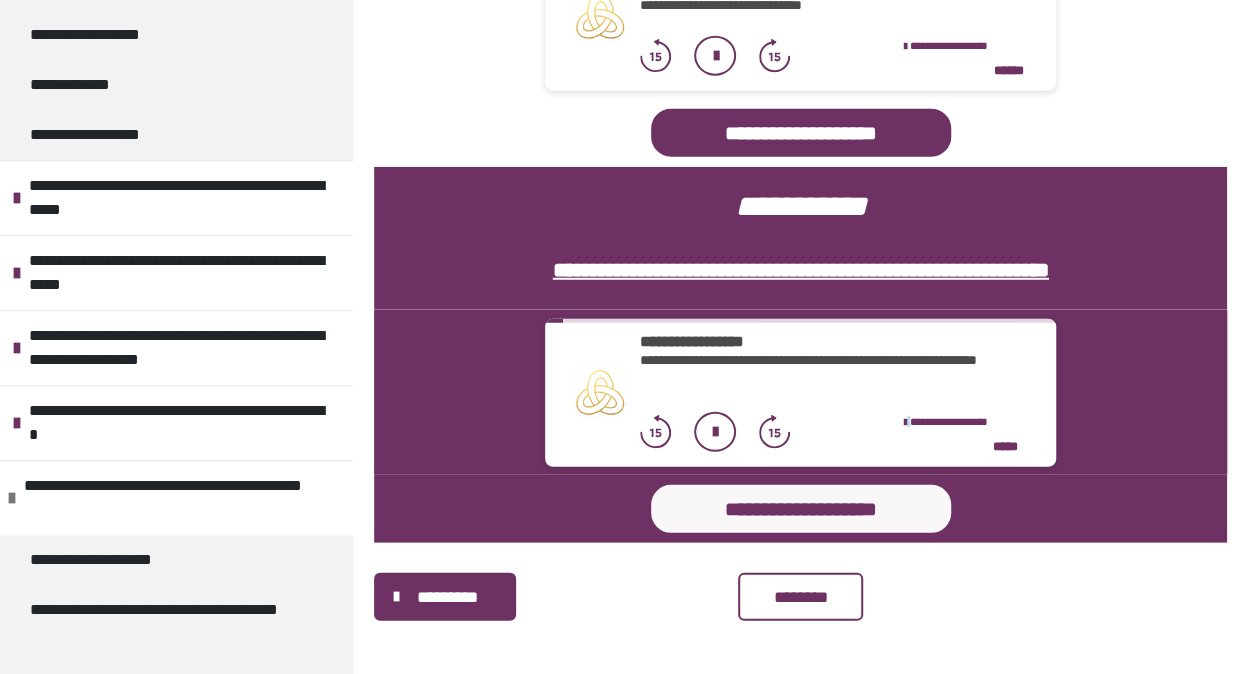 click 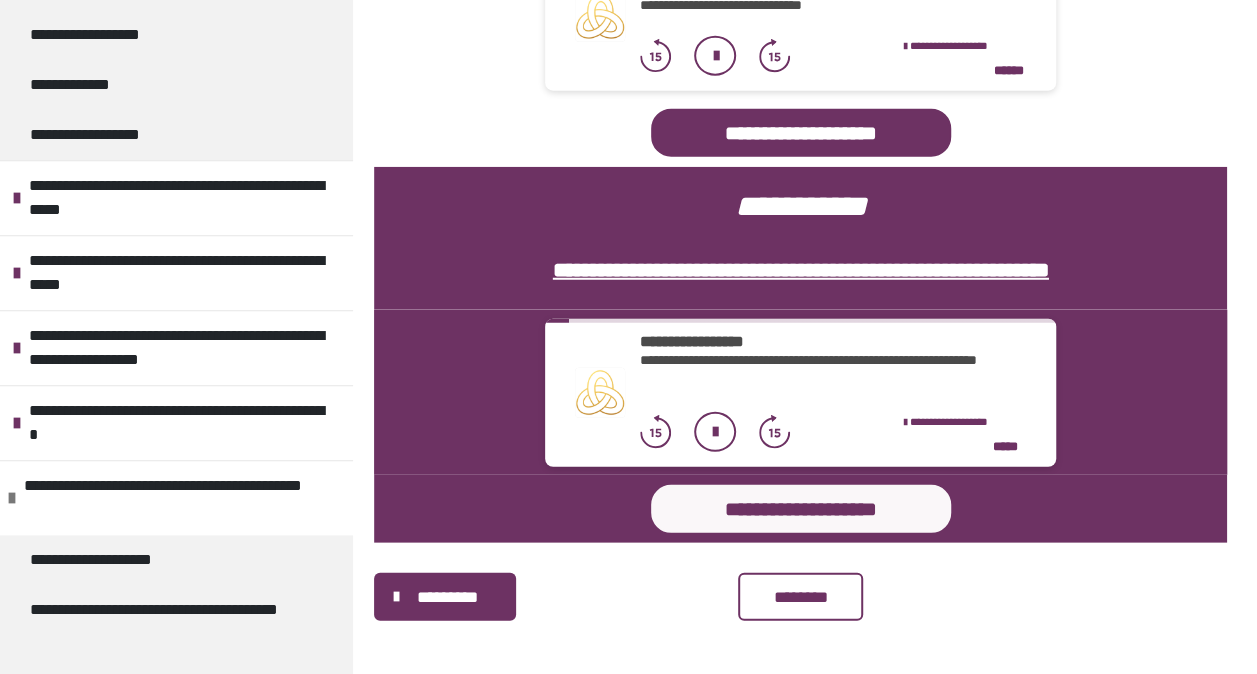 click 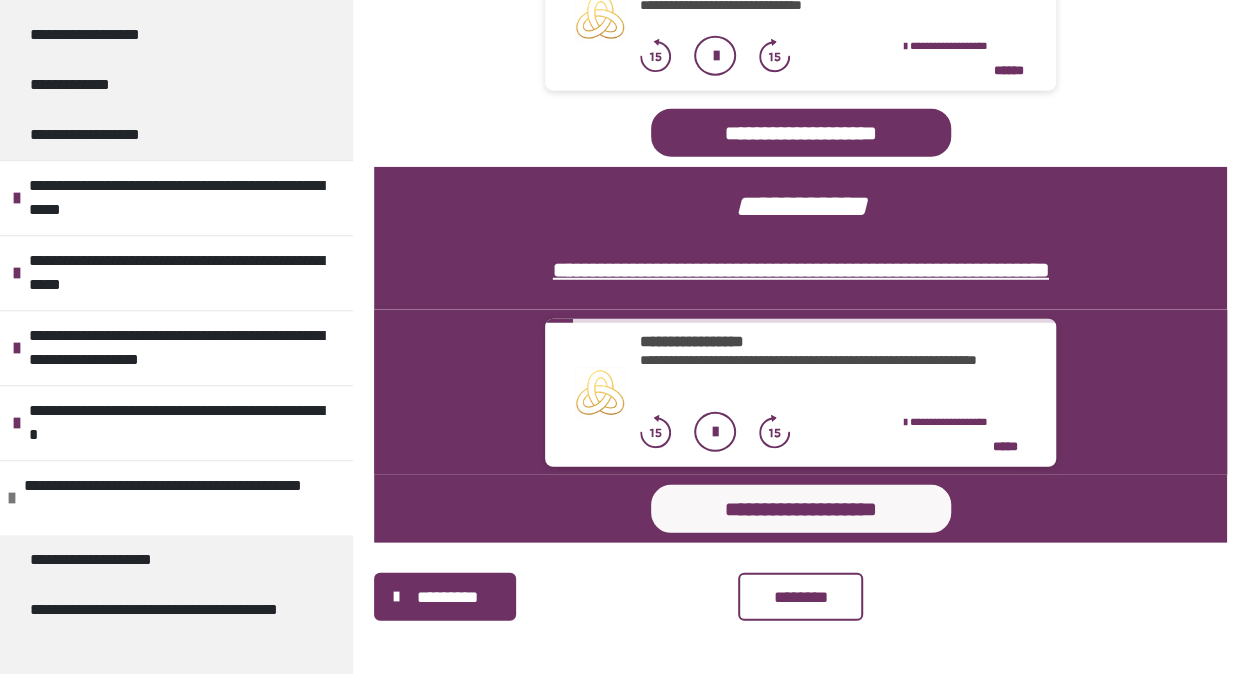 click 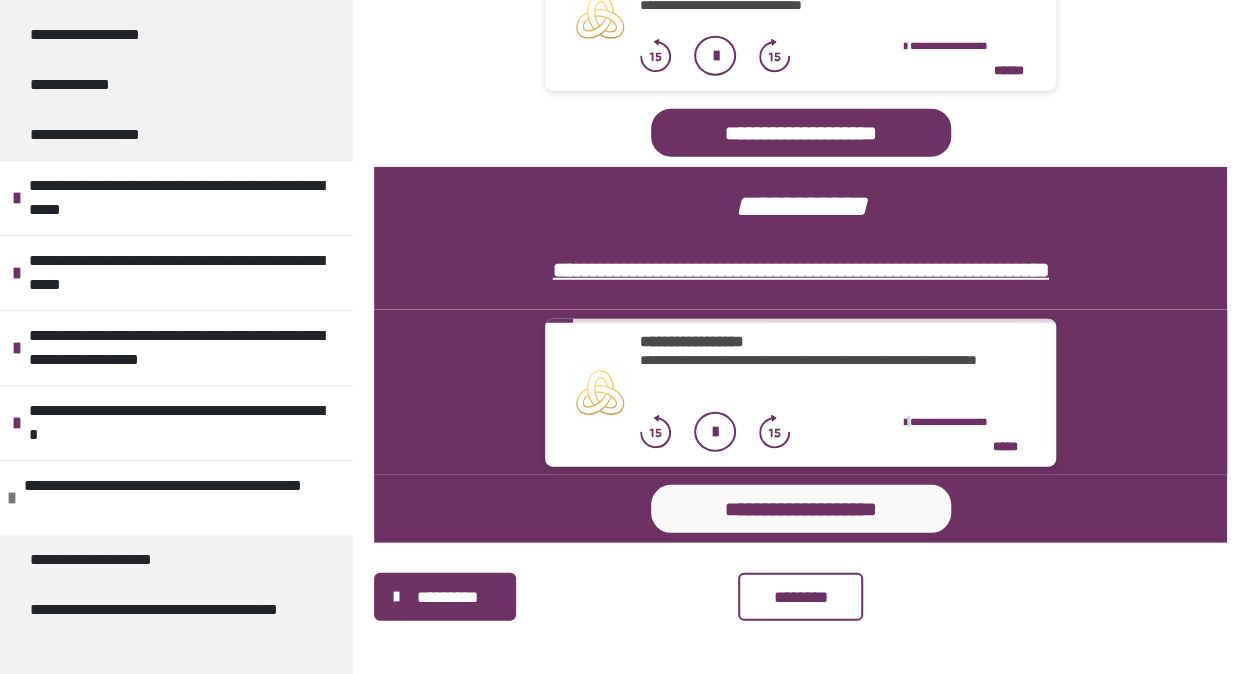 click 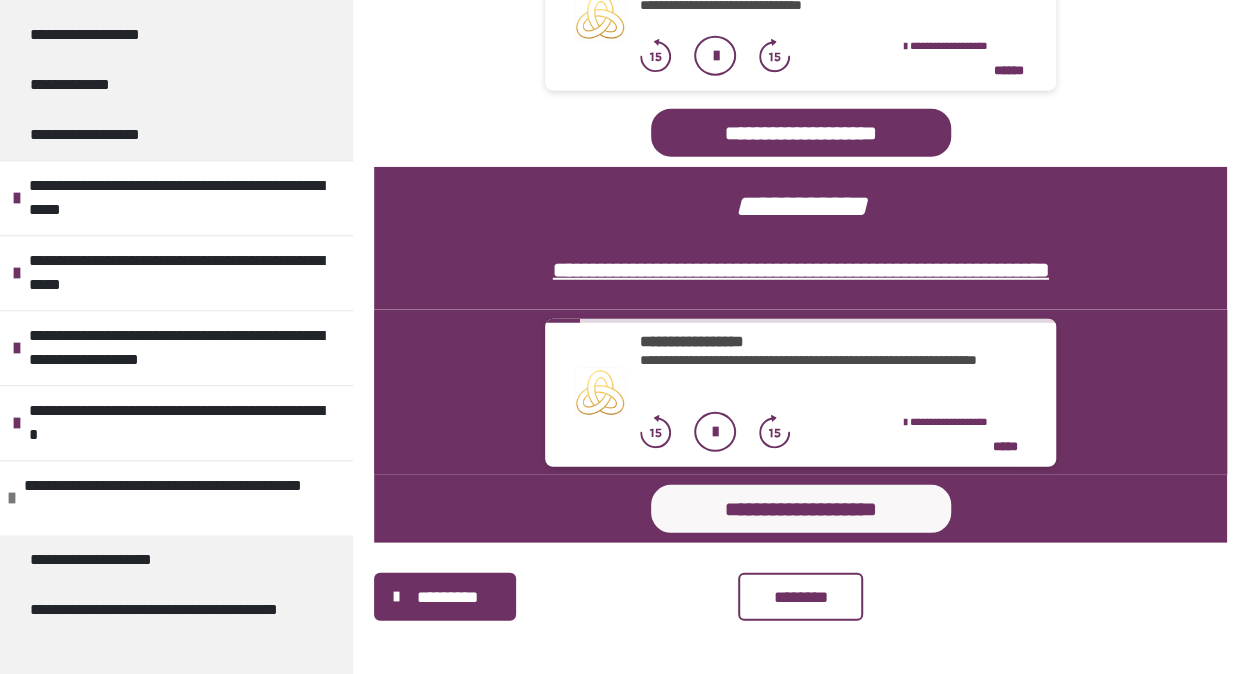 click 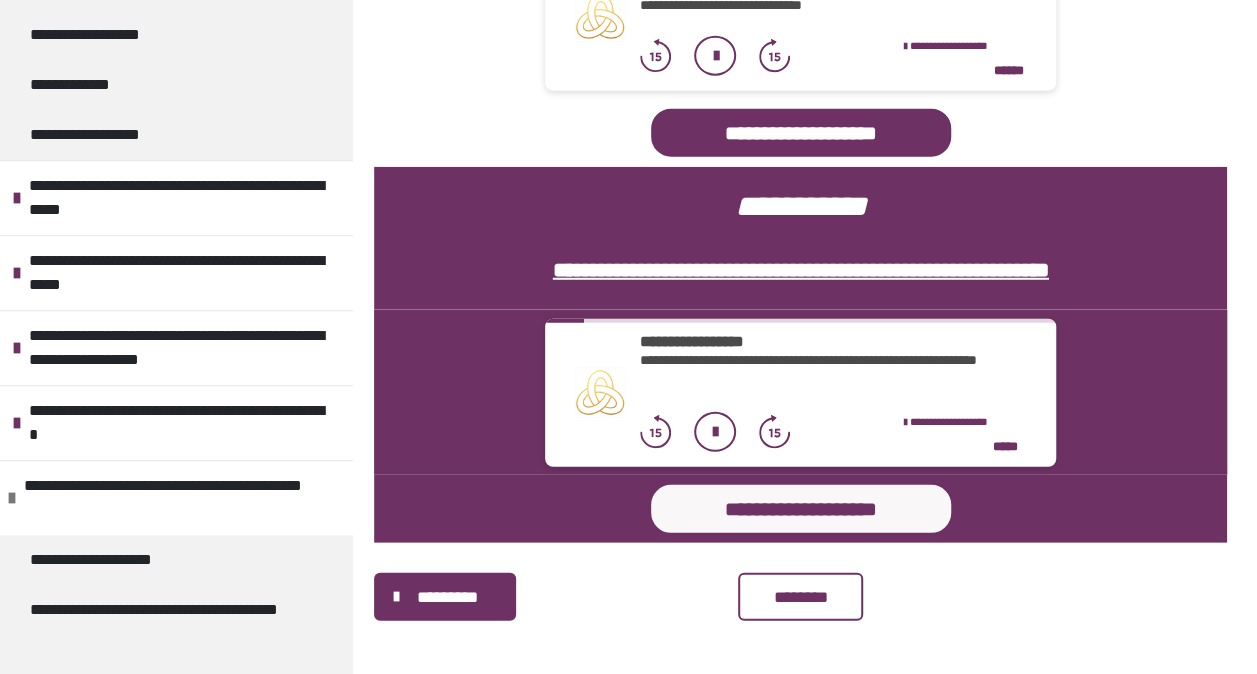 click 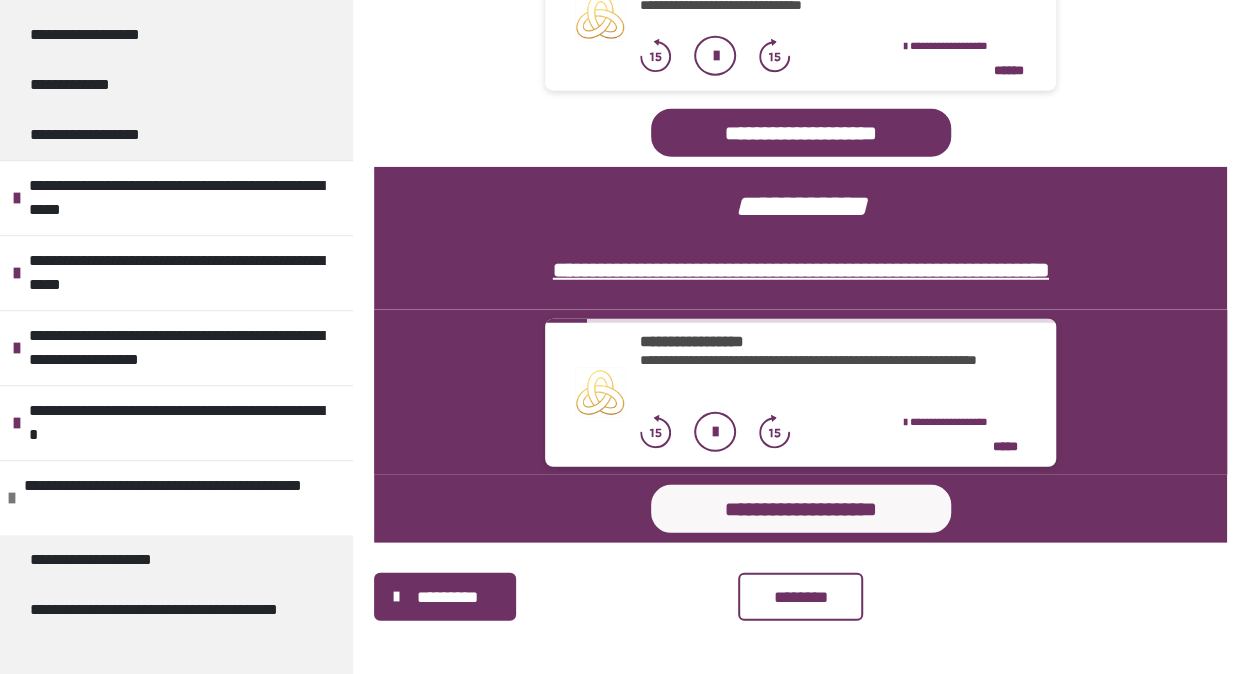 click 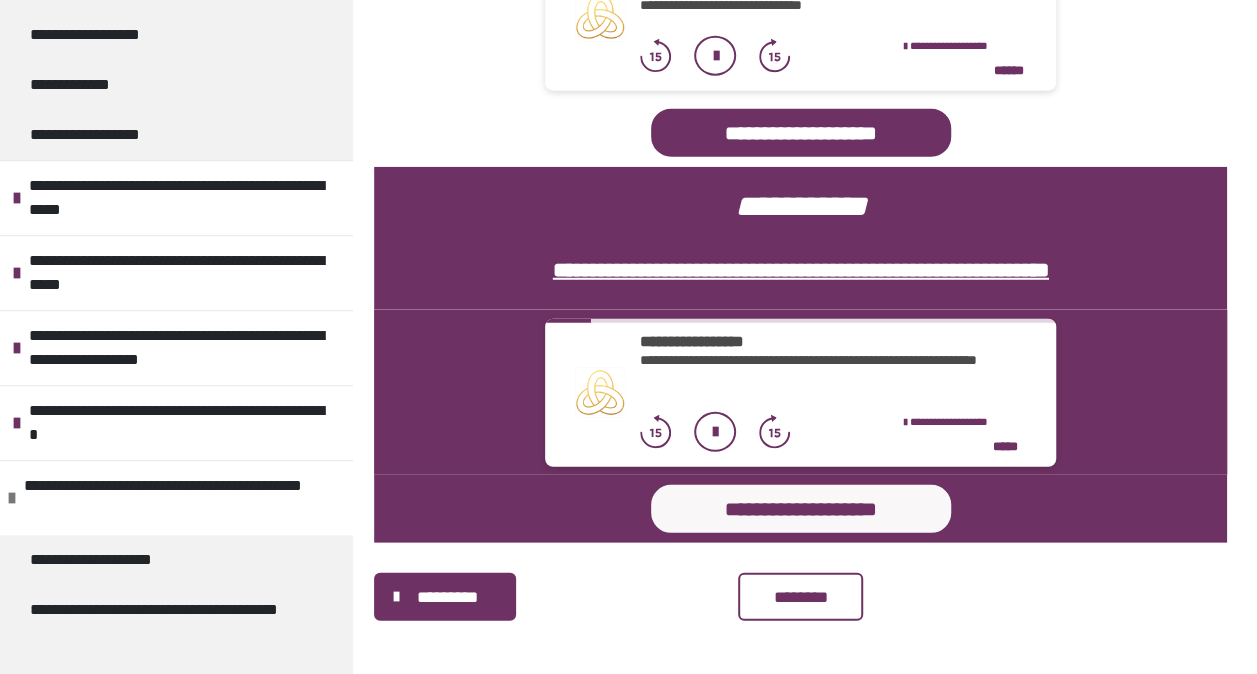 click at bounding box center [715, 432] 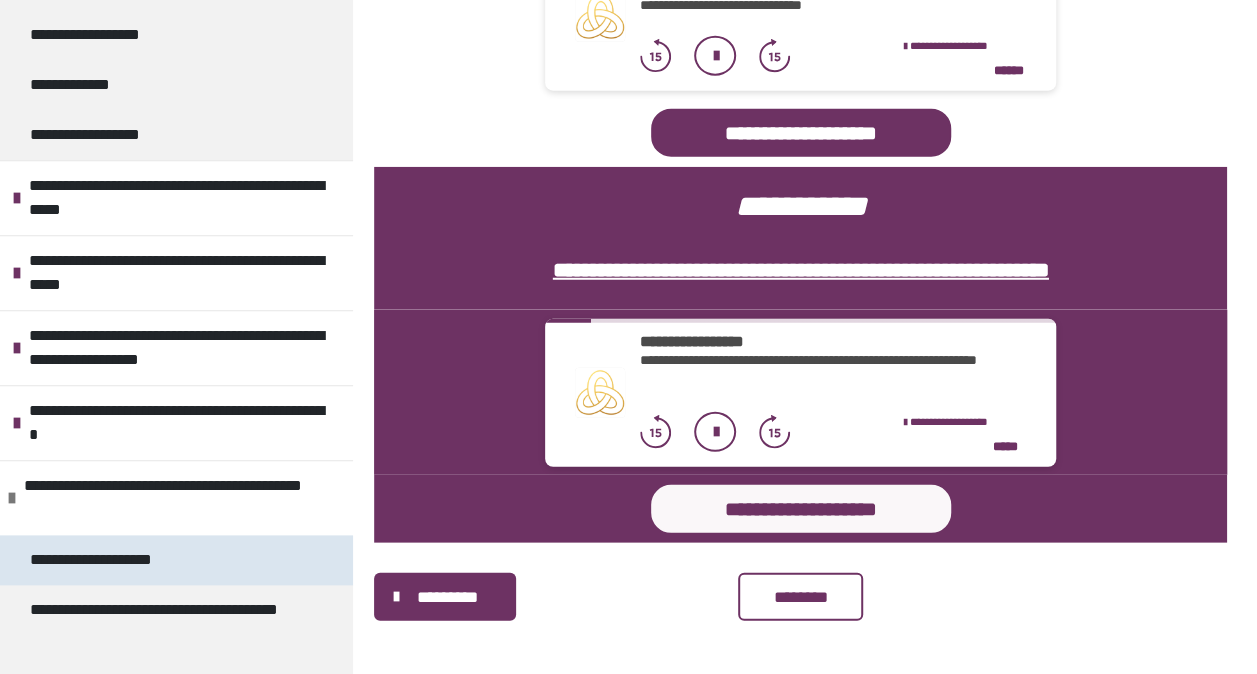 click on "**********" at bounding box center (105, 560) 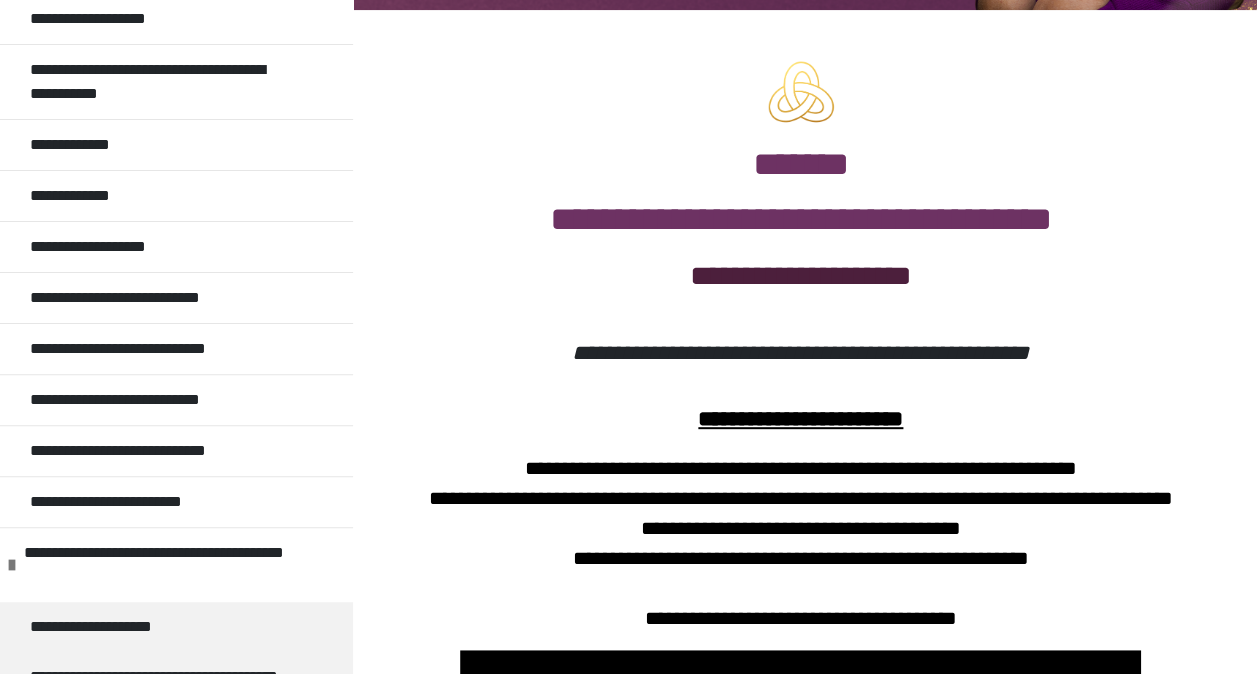 scroll, scrollTop: 0, scrollLeft: 0, axis: both 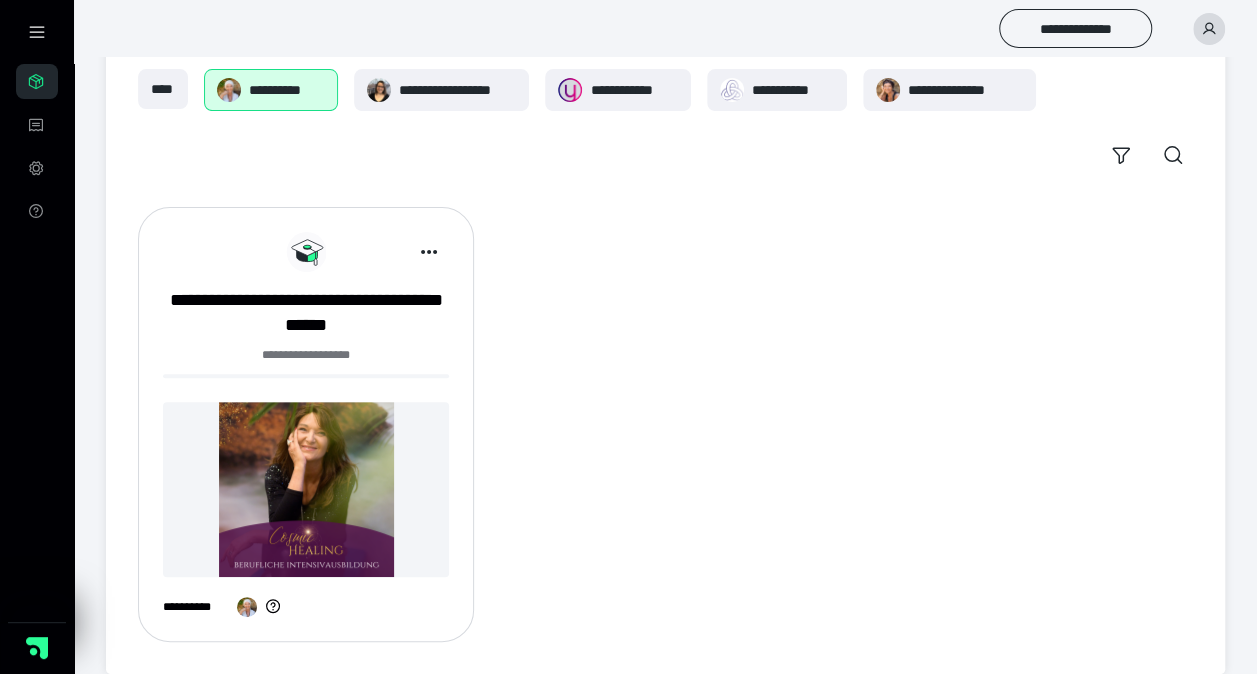 click at bounding box center (306, 489) 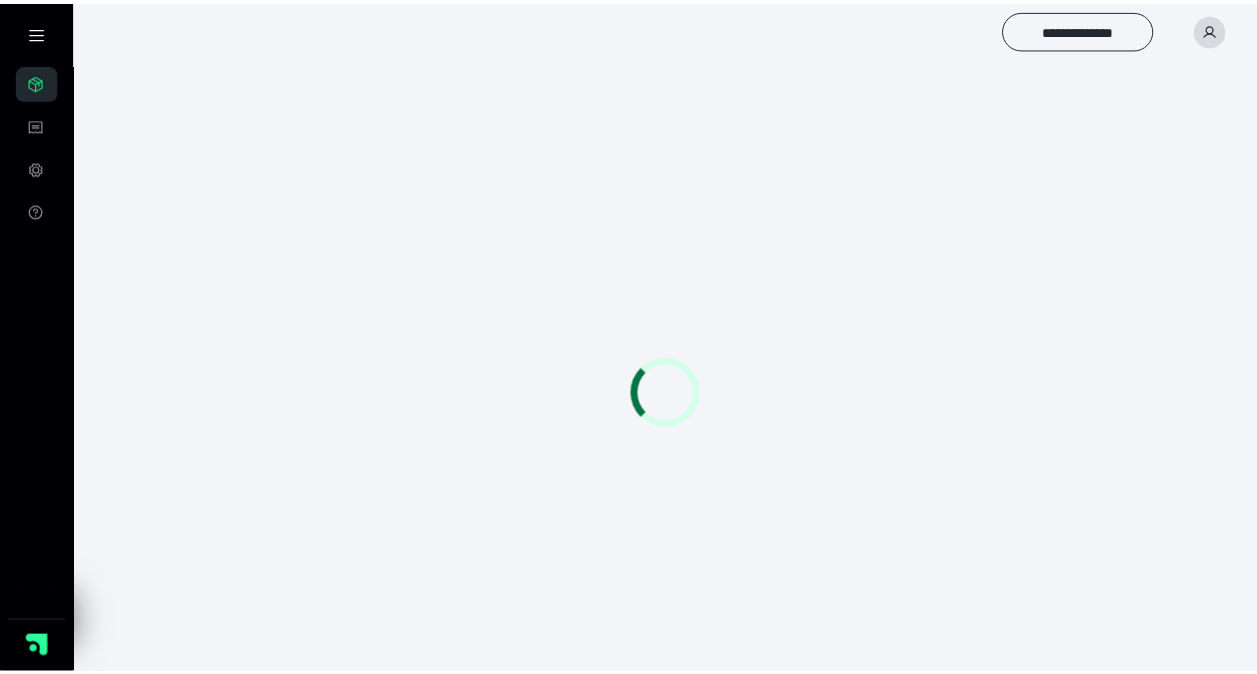 scroll, scrollTop: 0, scrollLeft: 0, axis: both 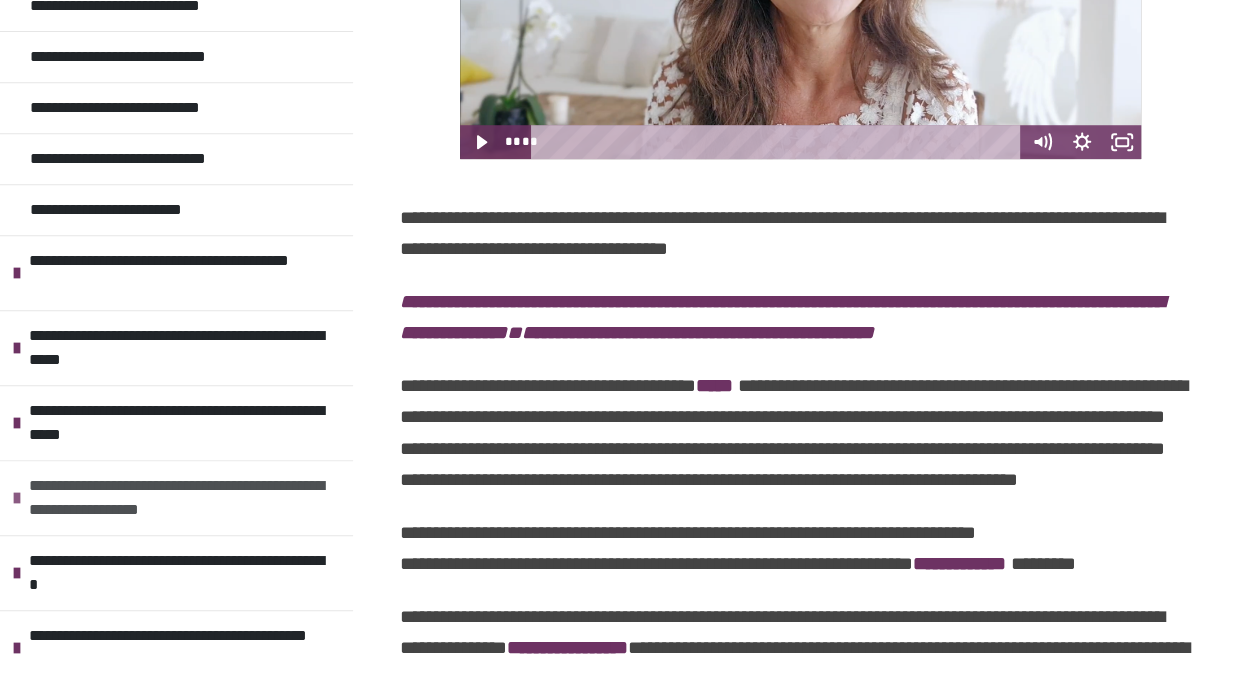 click on "**********" at bounding box center (178, 498) 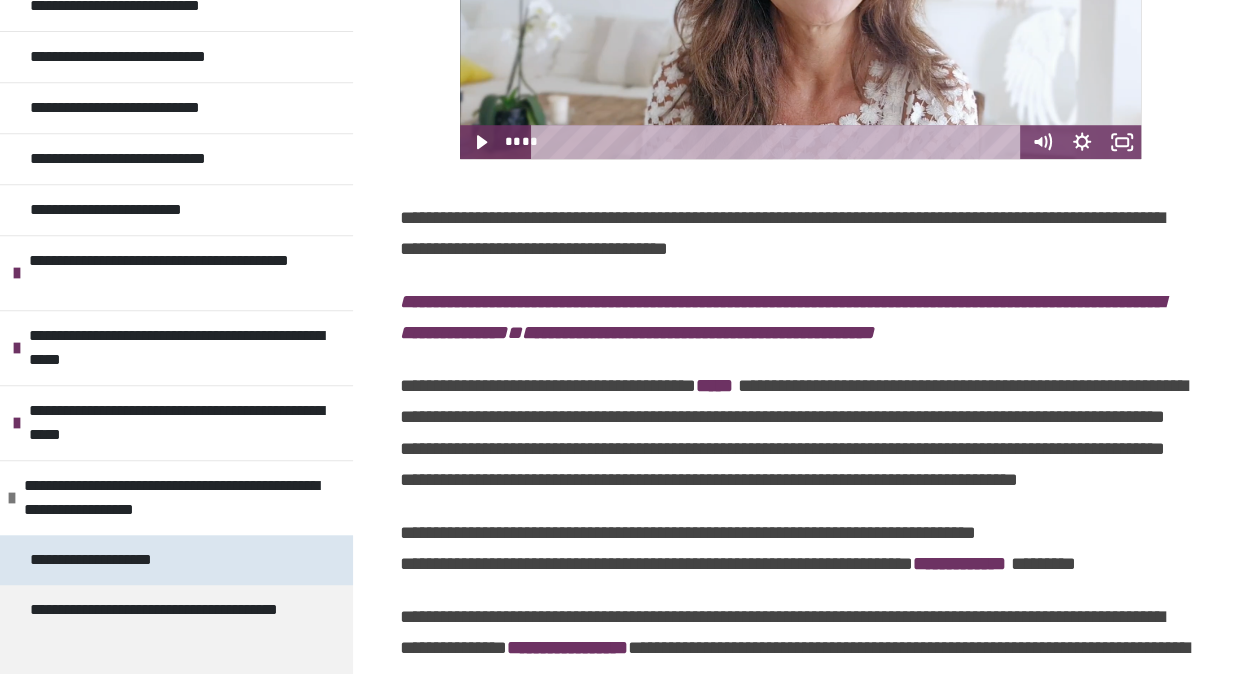 click on "**********" at bounding box center (105, 560) 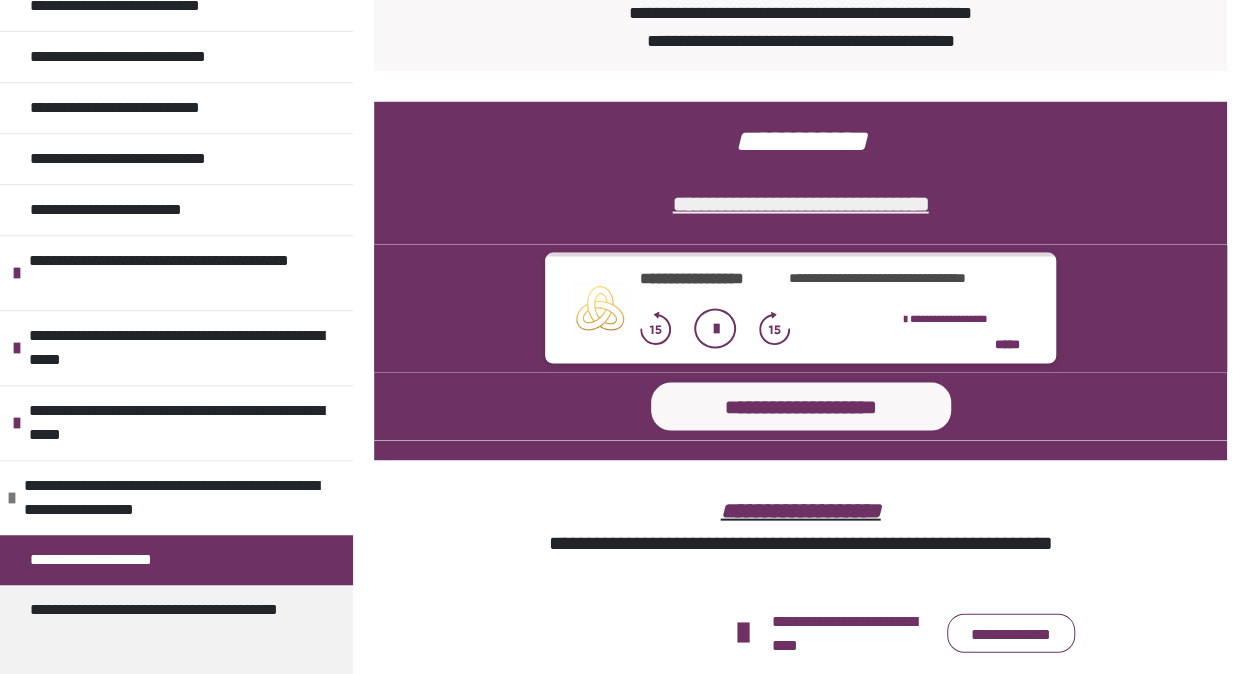 scroll, scrollTop: 1858, scrollLeft: 0, axis: vertical 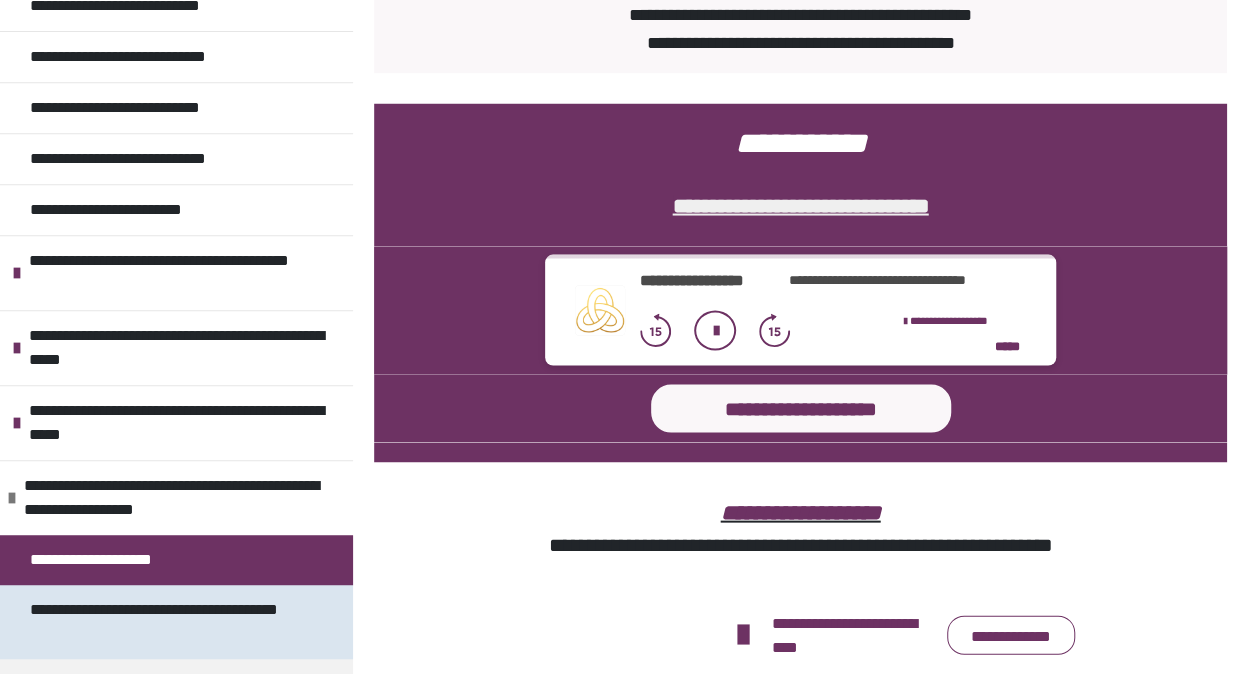 click on "**********" at bounding box center [161, 622] 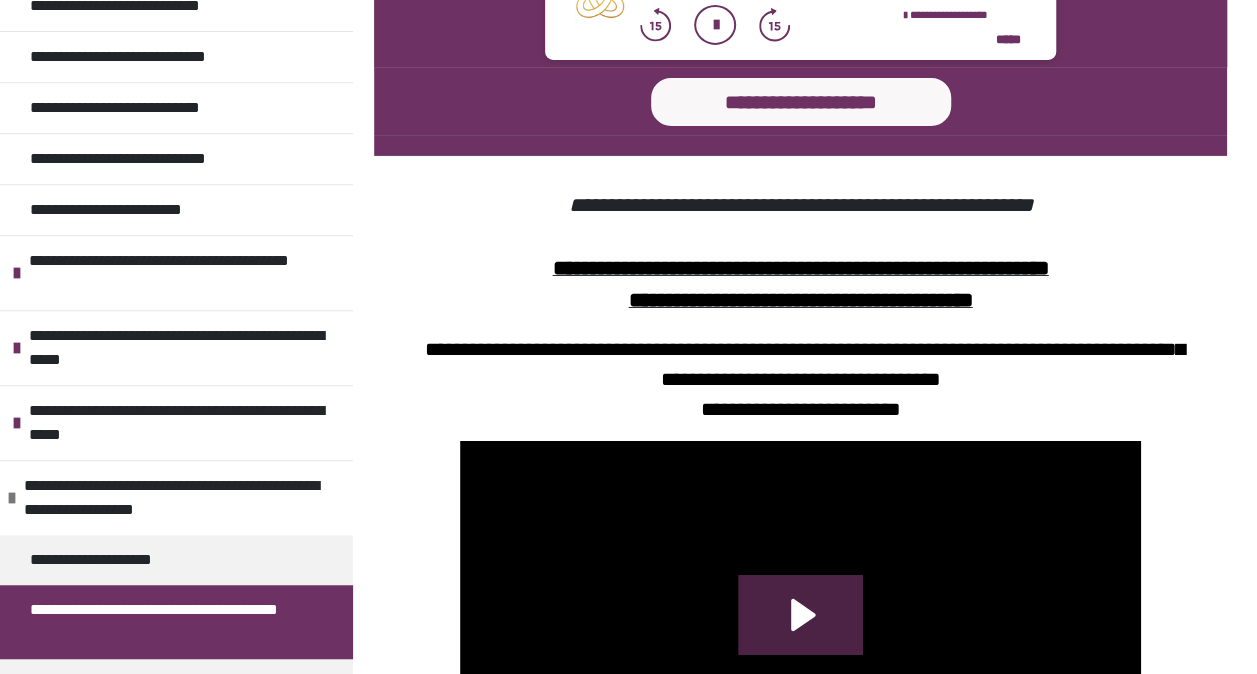 scroll, scrollTop: 3286, scrollLeft: 0, axis: vertical 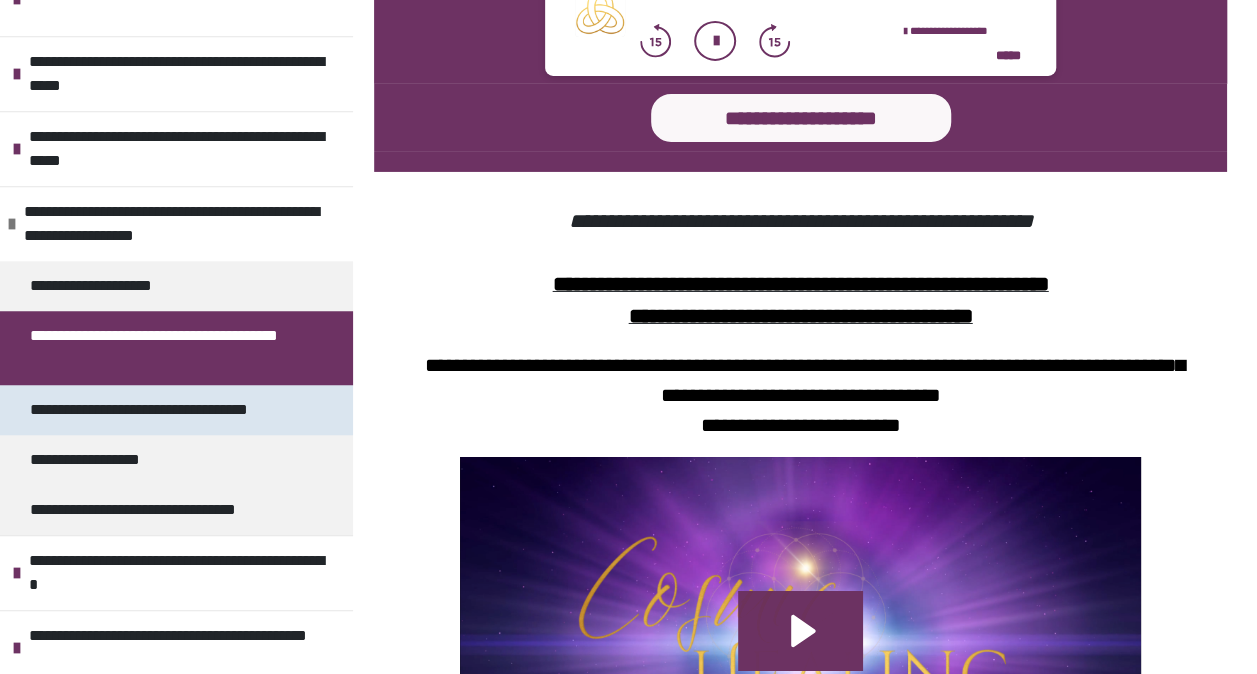 click on "**********" at bounding box center [159, 410] 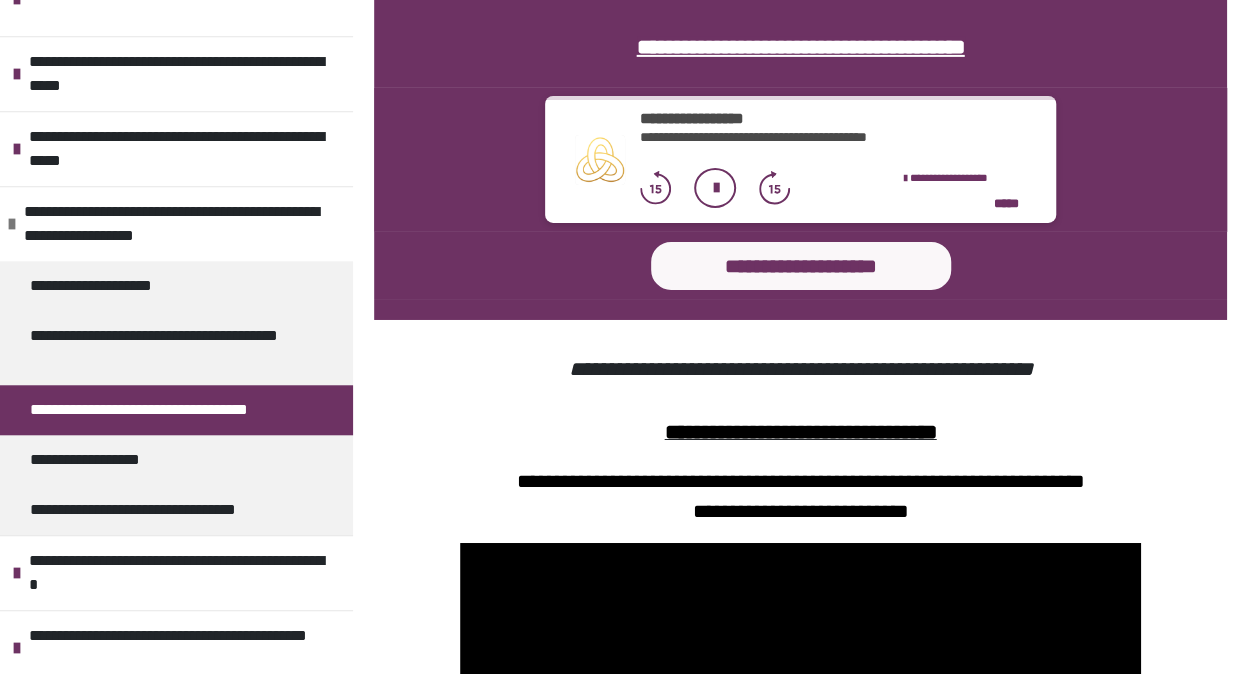 scroll, scrollTop: 3314, scrollLeft: 0, axis: vertical 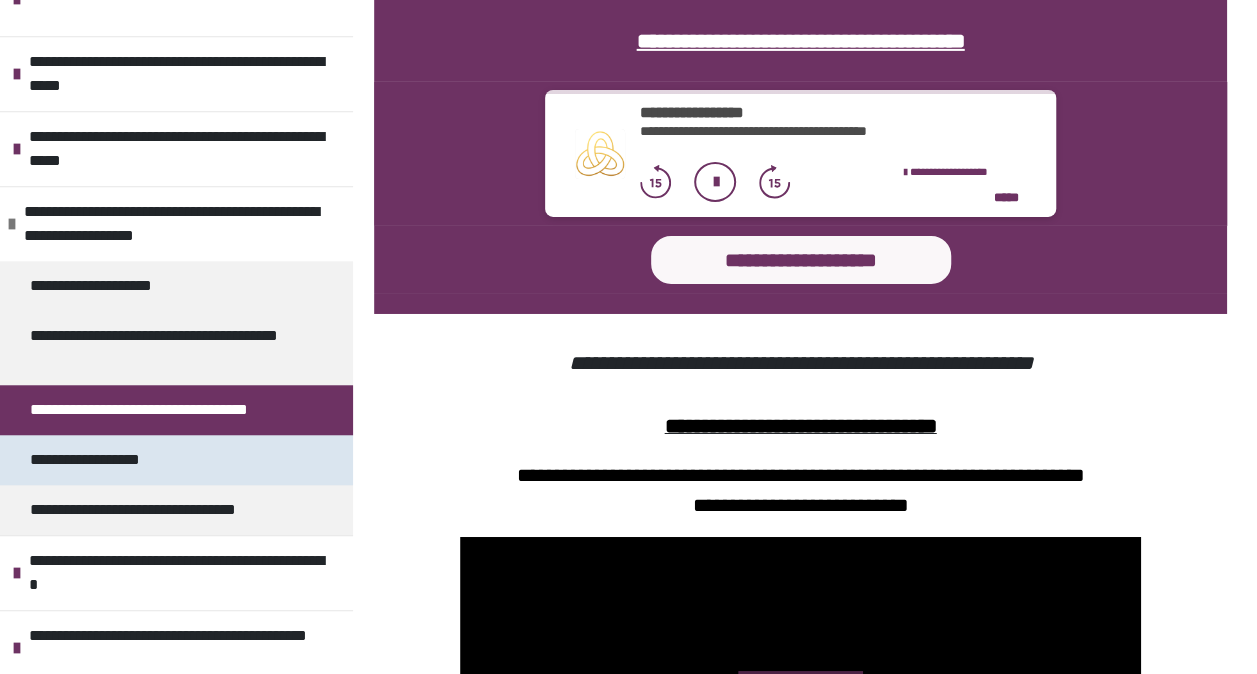 click on "**********" at bounding box center (96, 460) 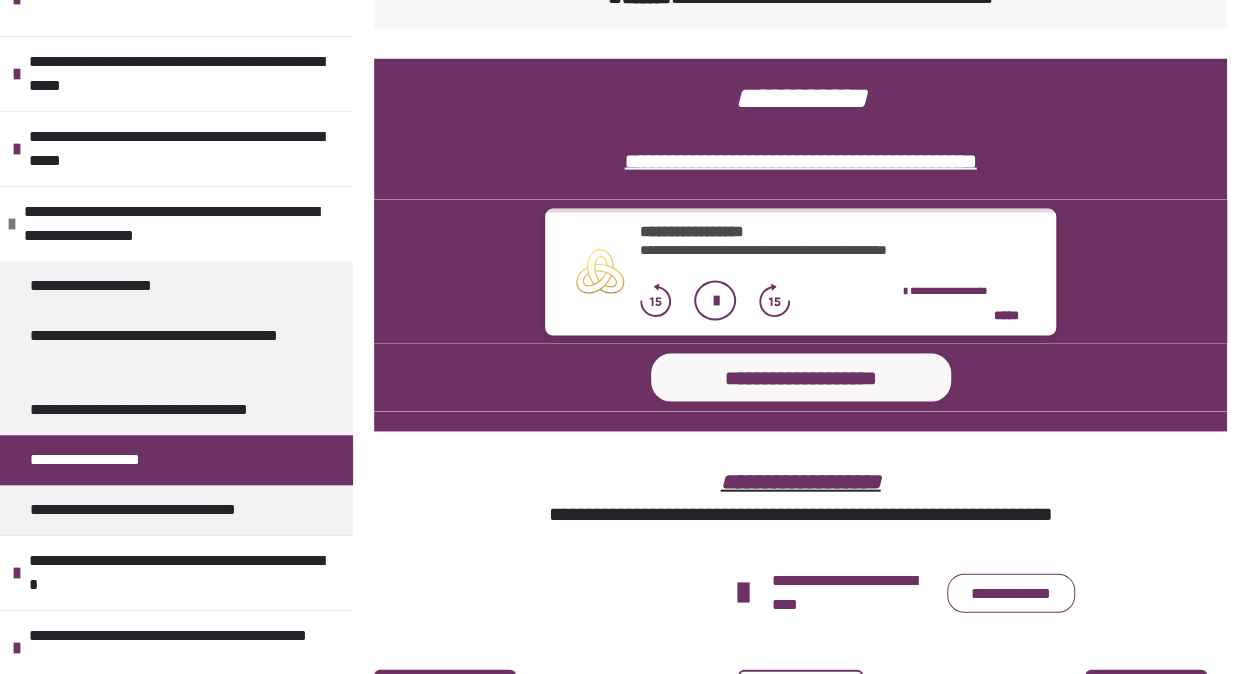 scroll, scrollTop: 1971, scrollLeft: 0, axis: vertical 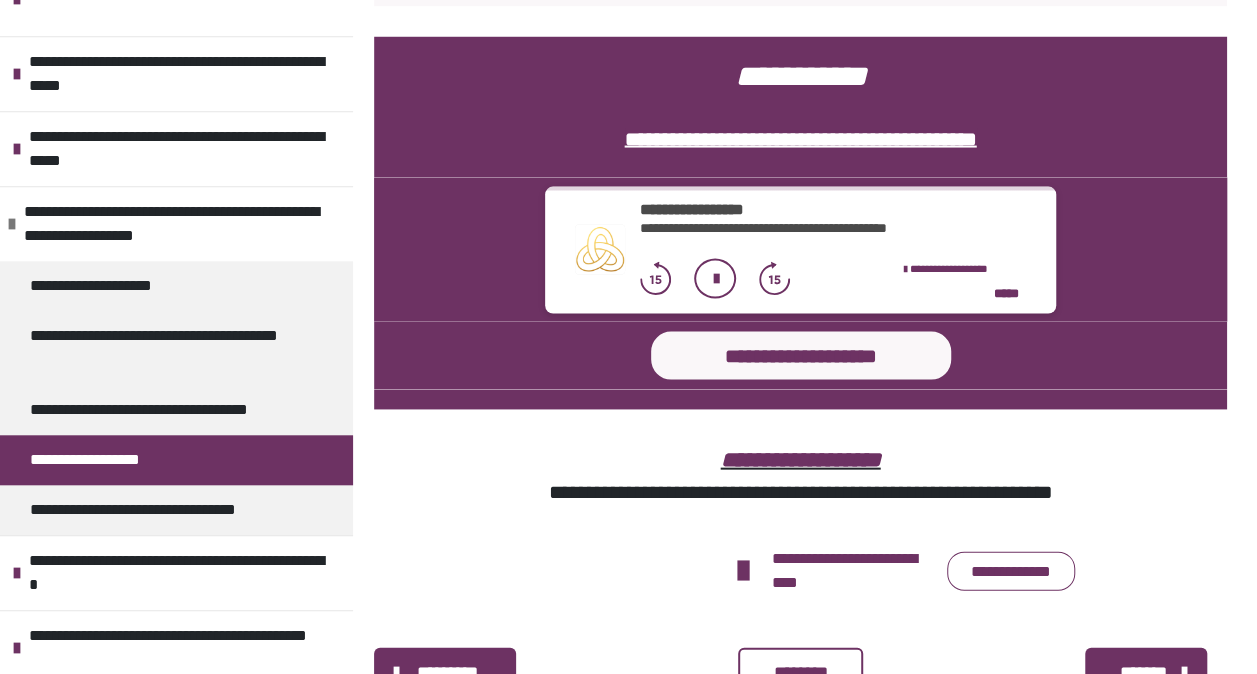 click on "**********" at bounding box center (800, 571) 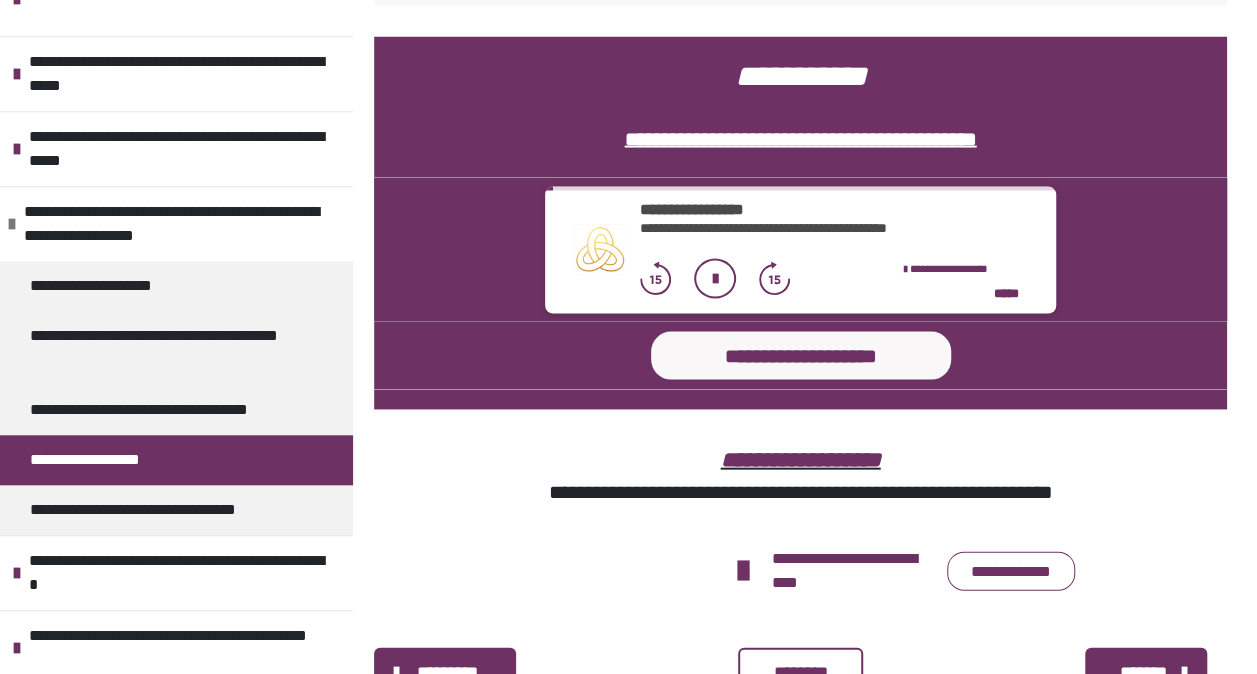 click on "**********" at bounding box center (800, 571) 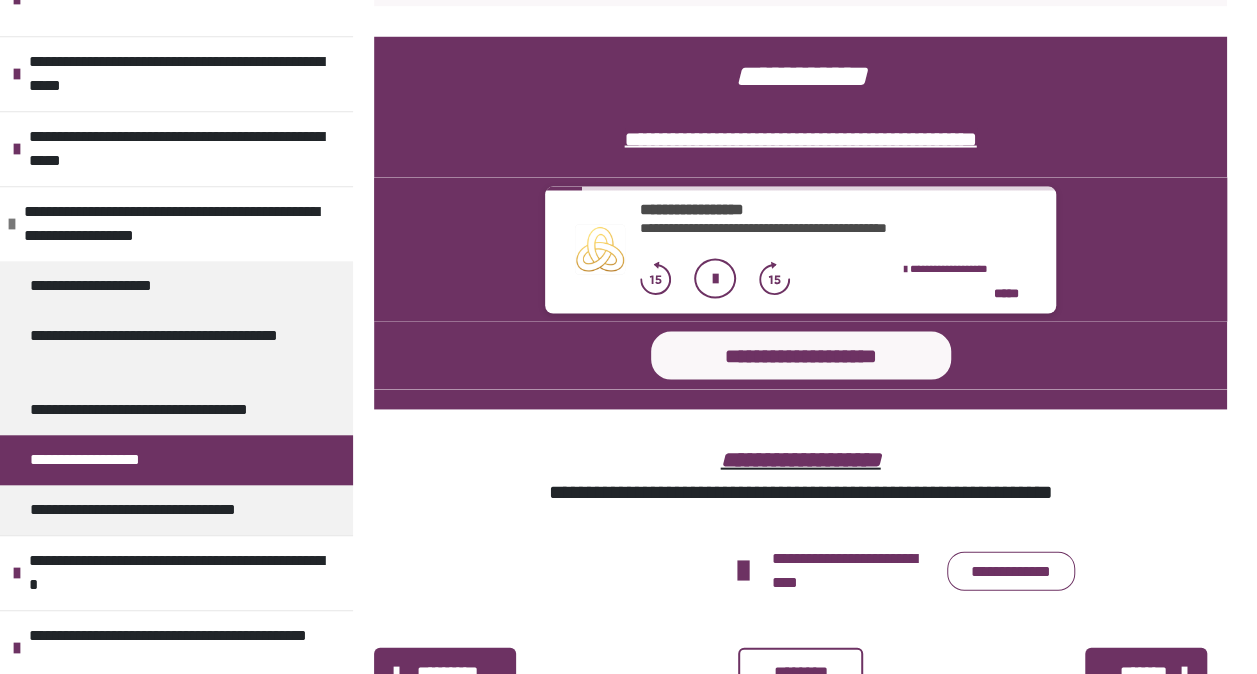 click 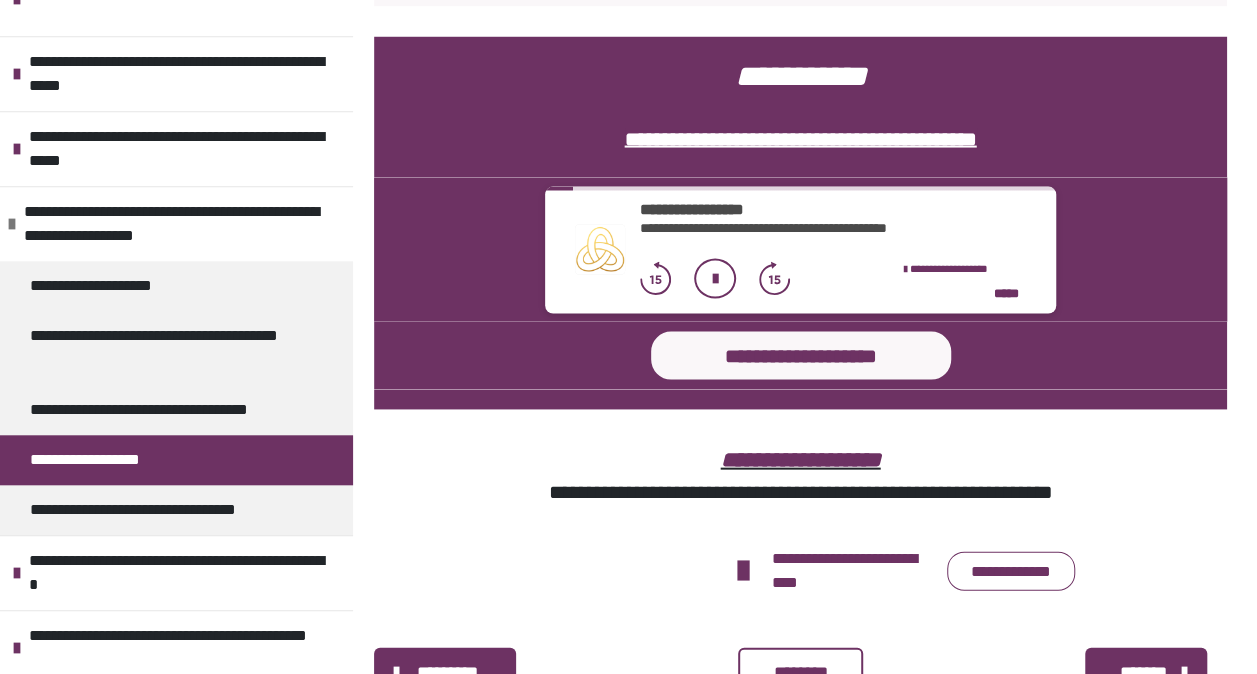 click 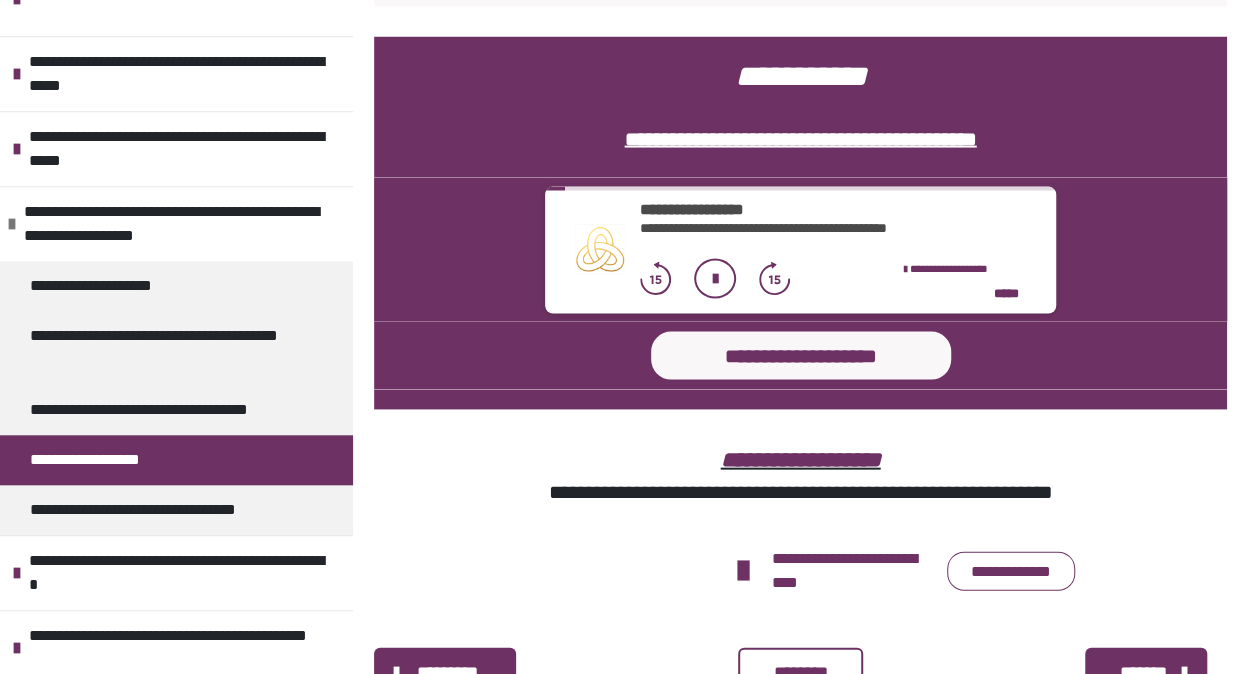 click 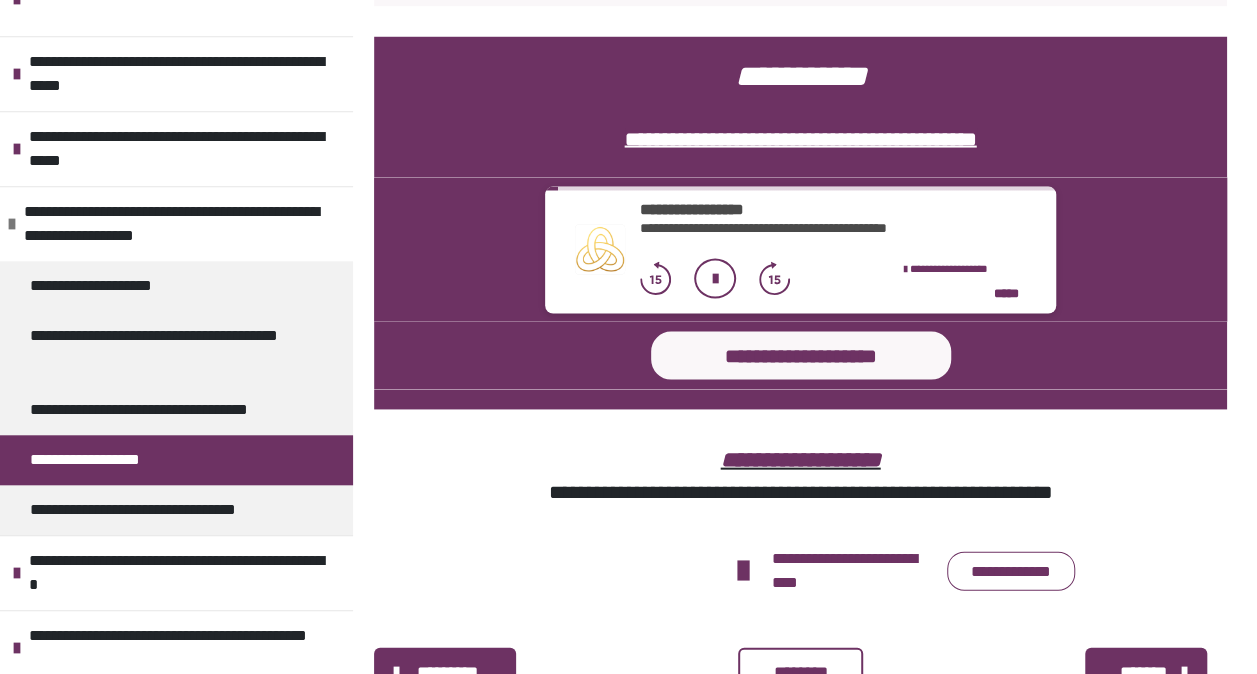 click 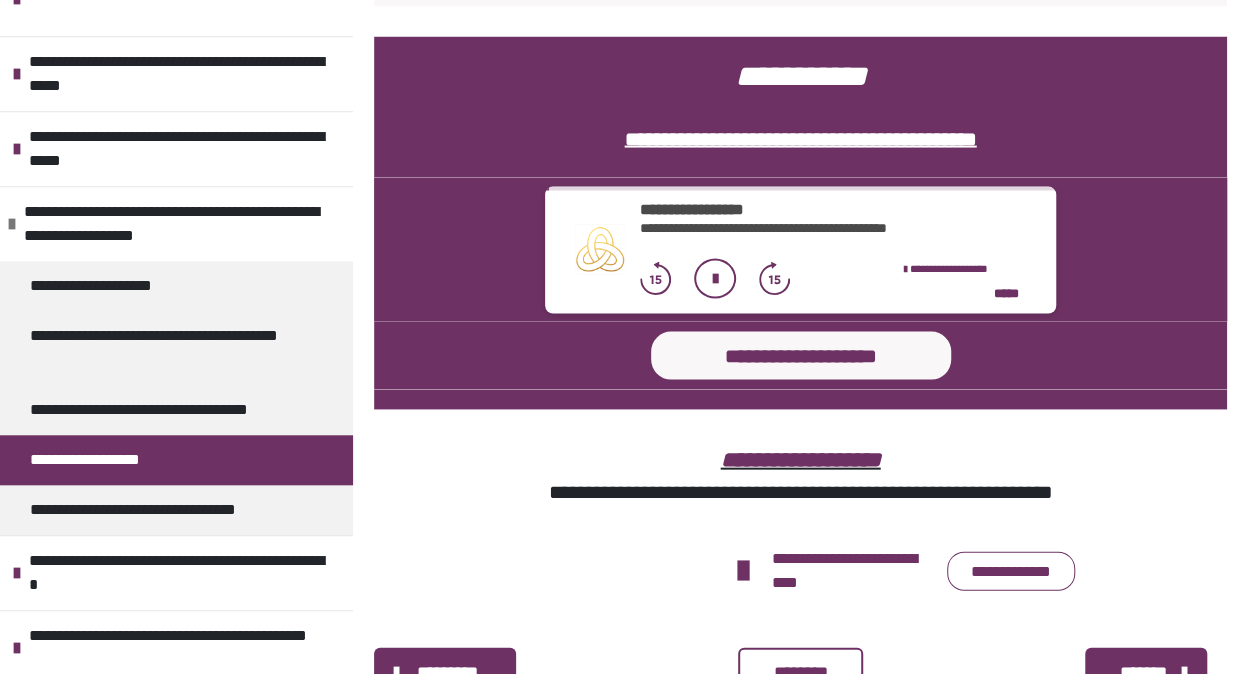 click 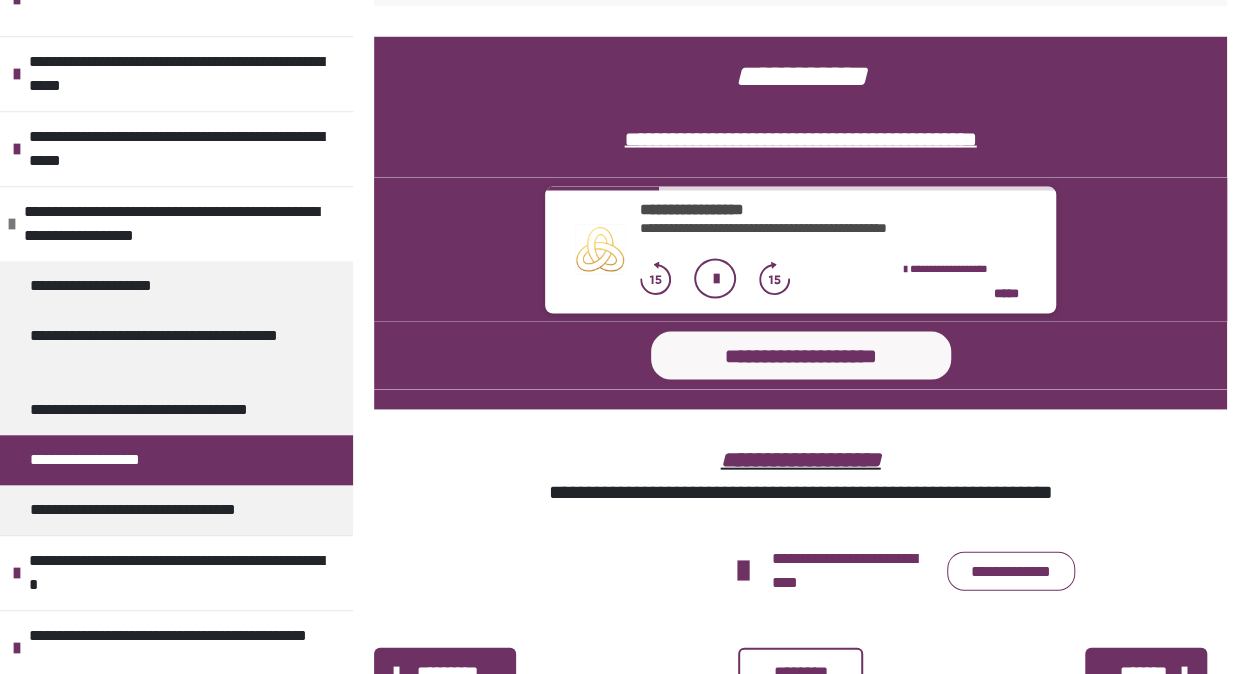 click at bounding box center (715, 279) 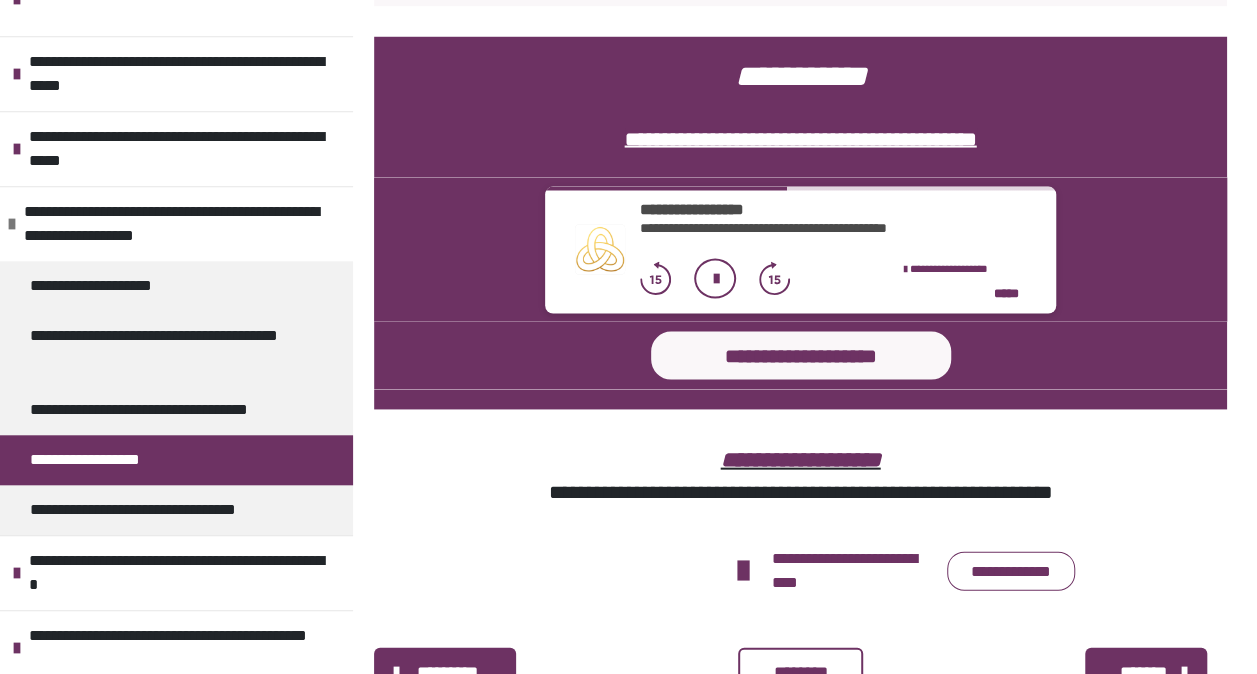 click at bounding box center [715, 279] 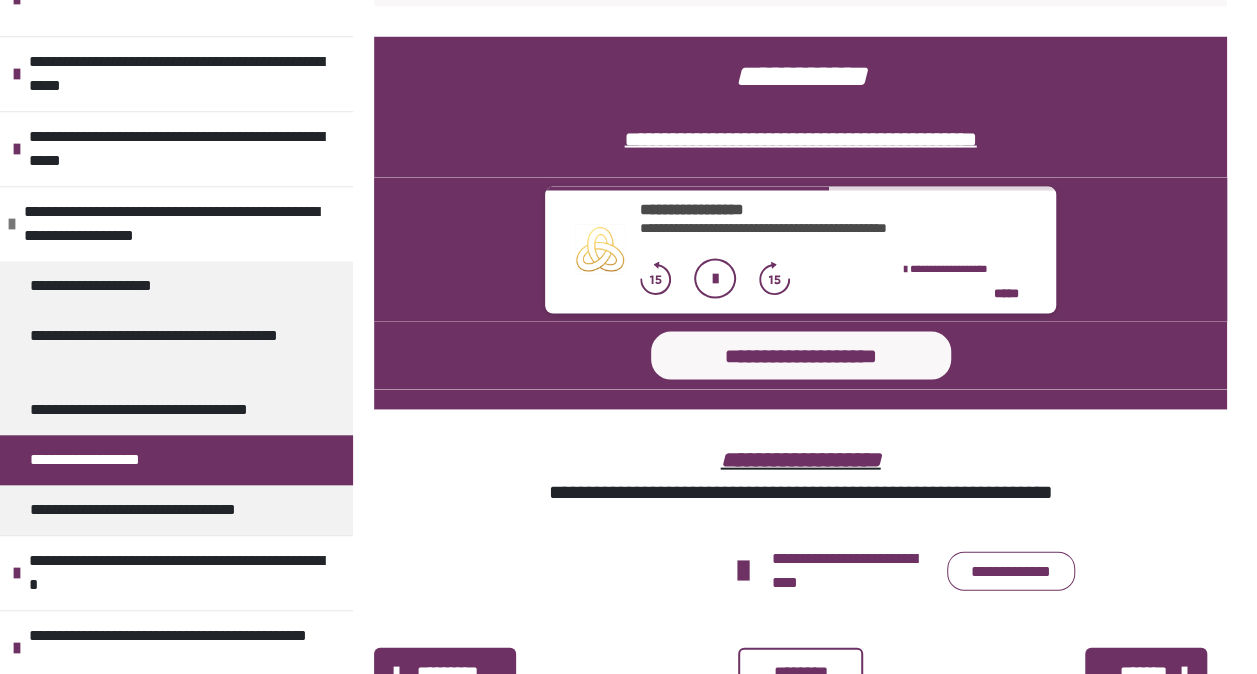 click on "**********" at bounding box center [800, 250] 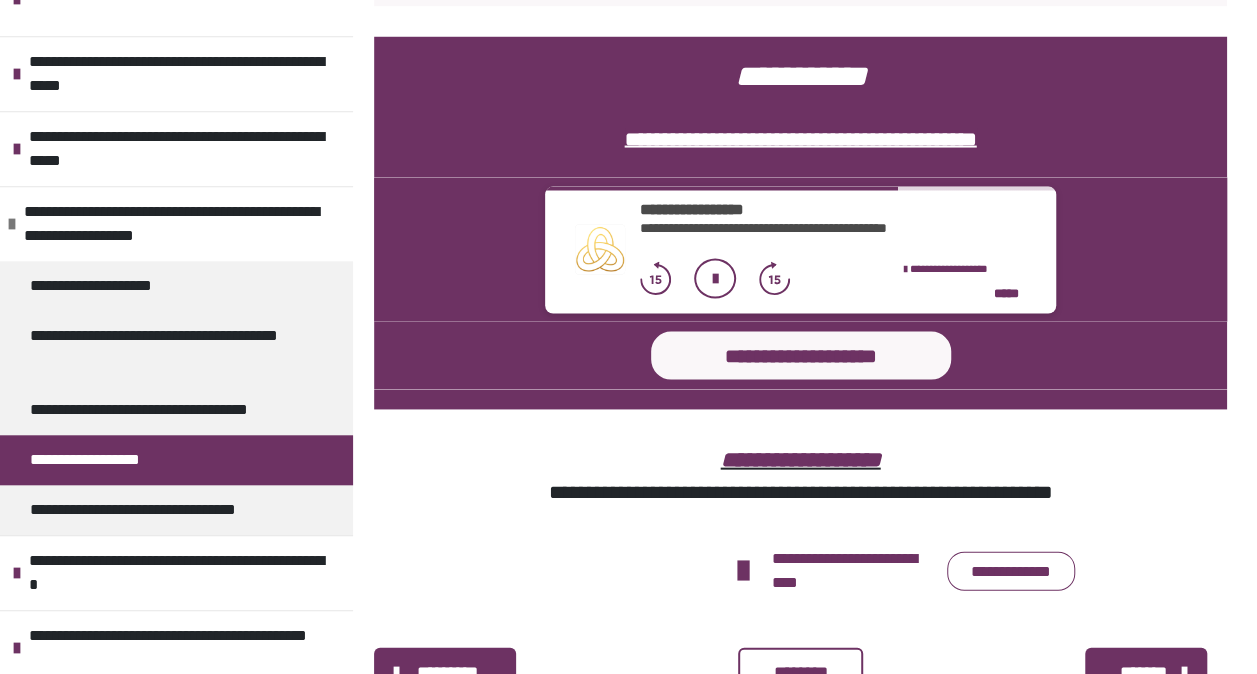 click on "**********" at bounding box center [800, 250] 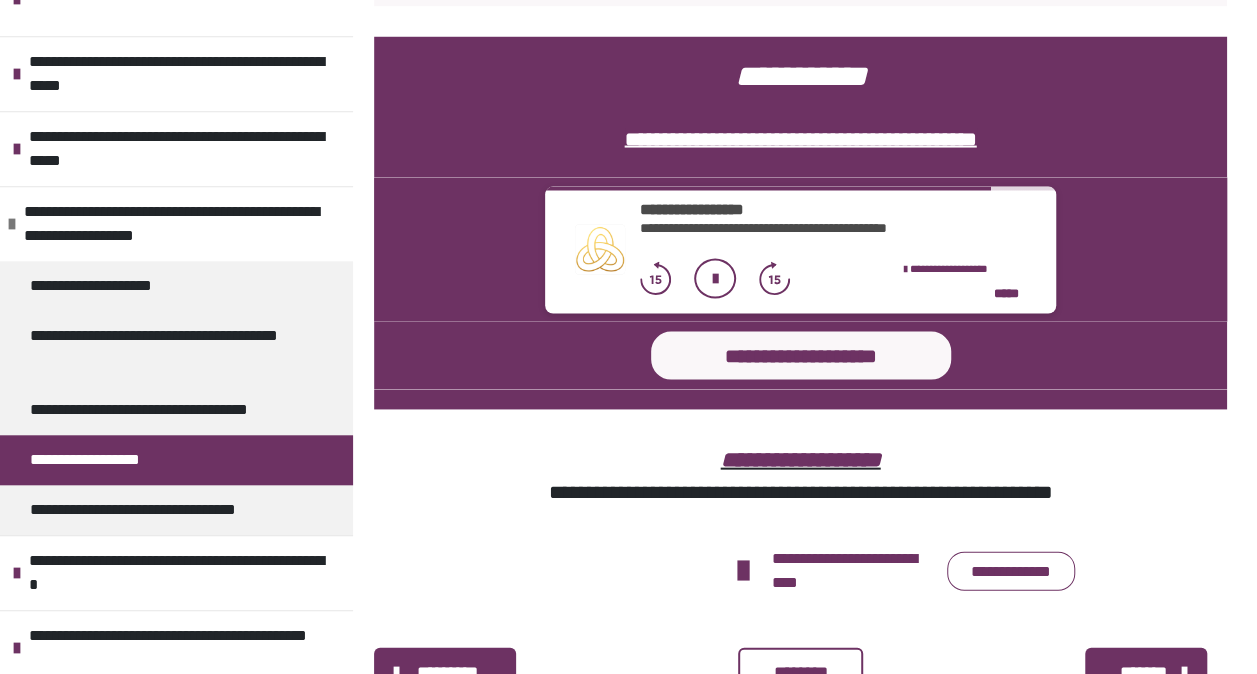 click on "**********" at bounding box center (709, 210) 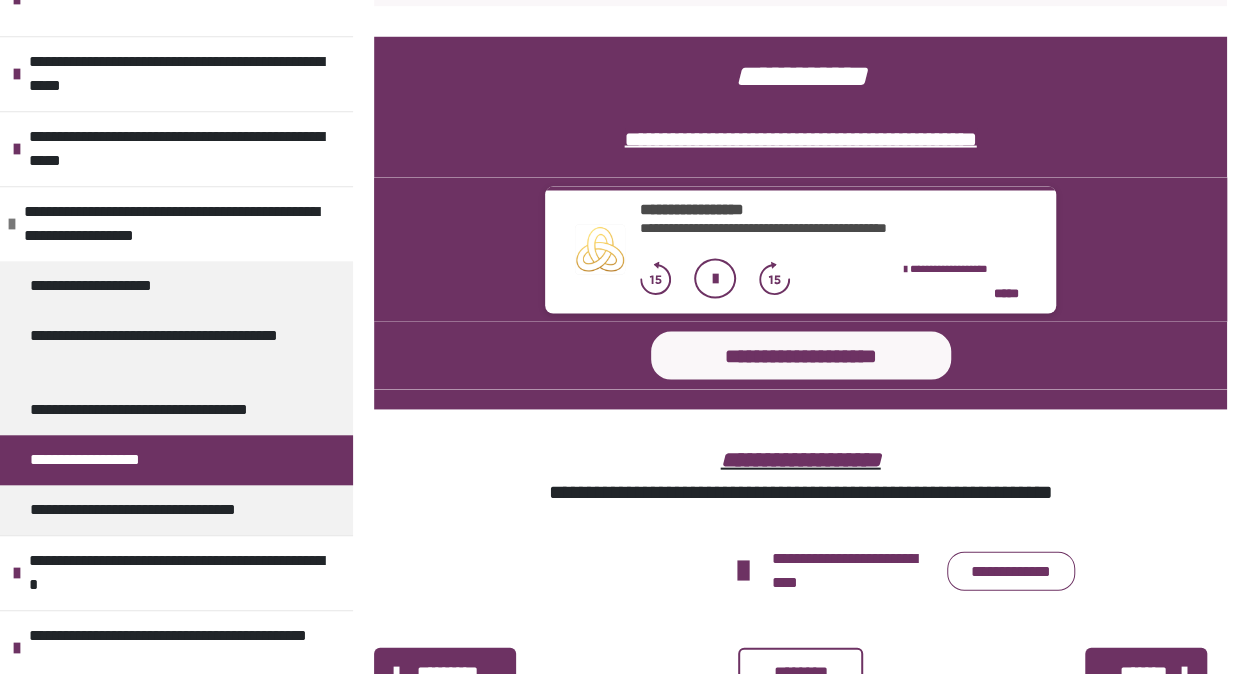 click at bounding box center [715, 279] 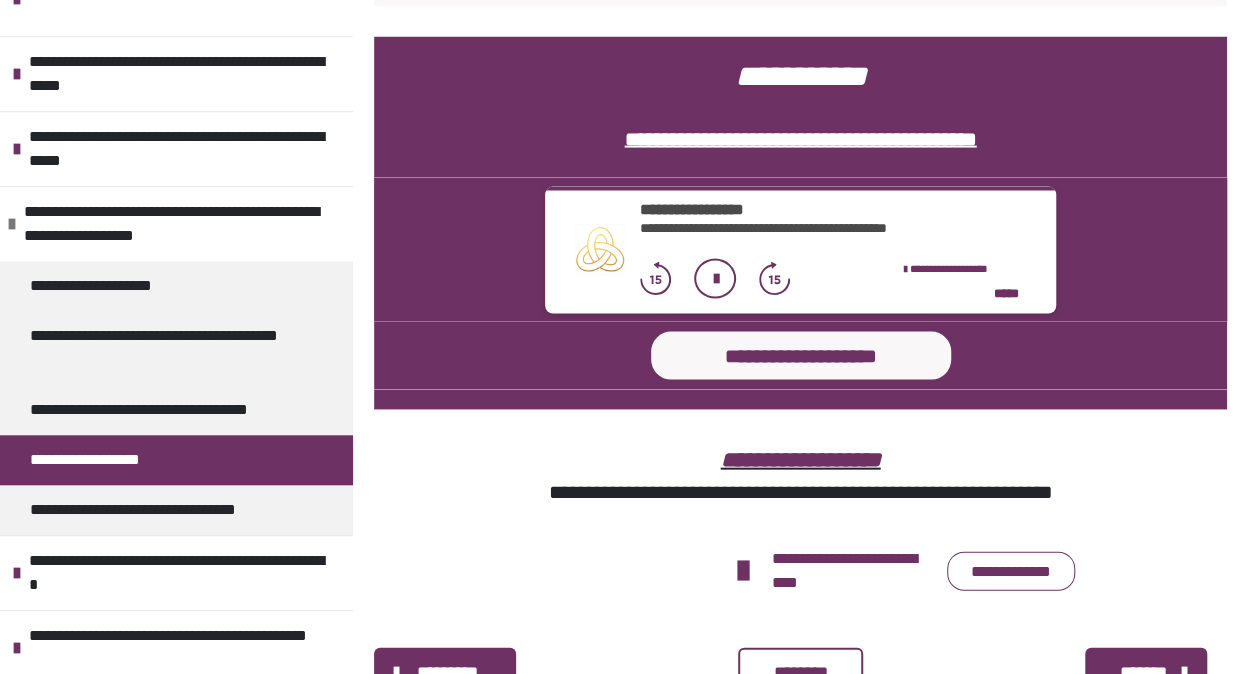 click at bounding box center [715, 279] 